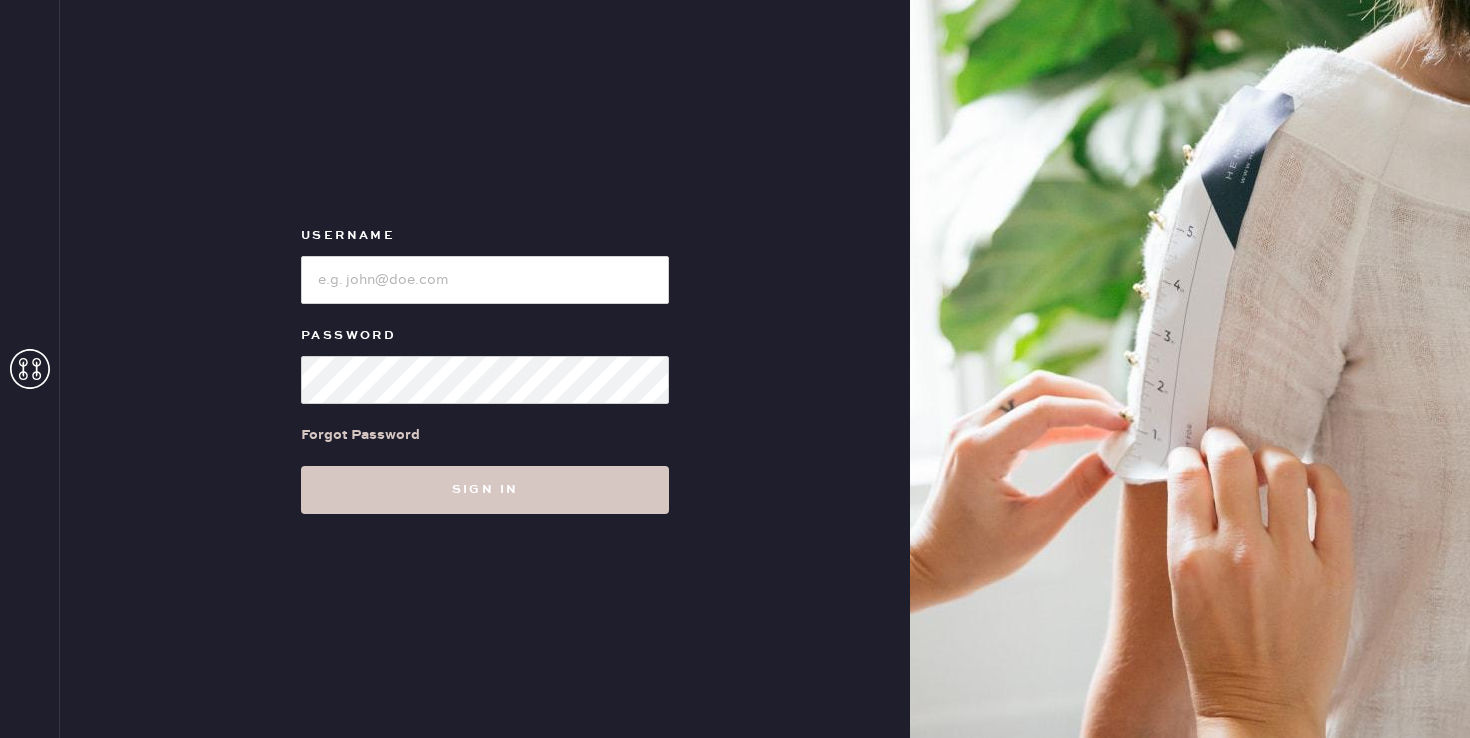 scroll, scrollTop: 0, scrollLeft: 0, axis: both 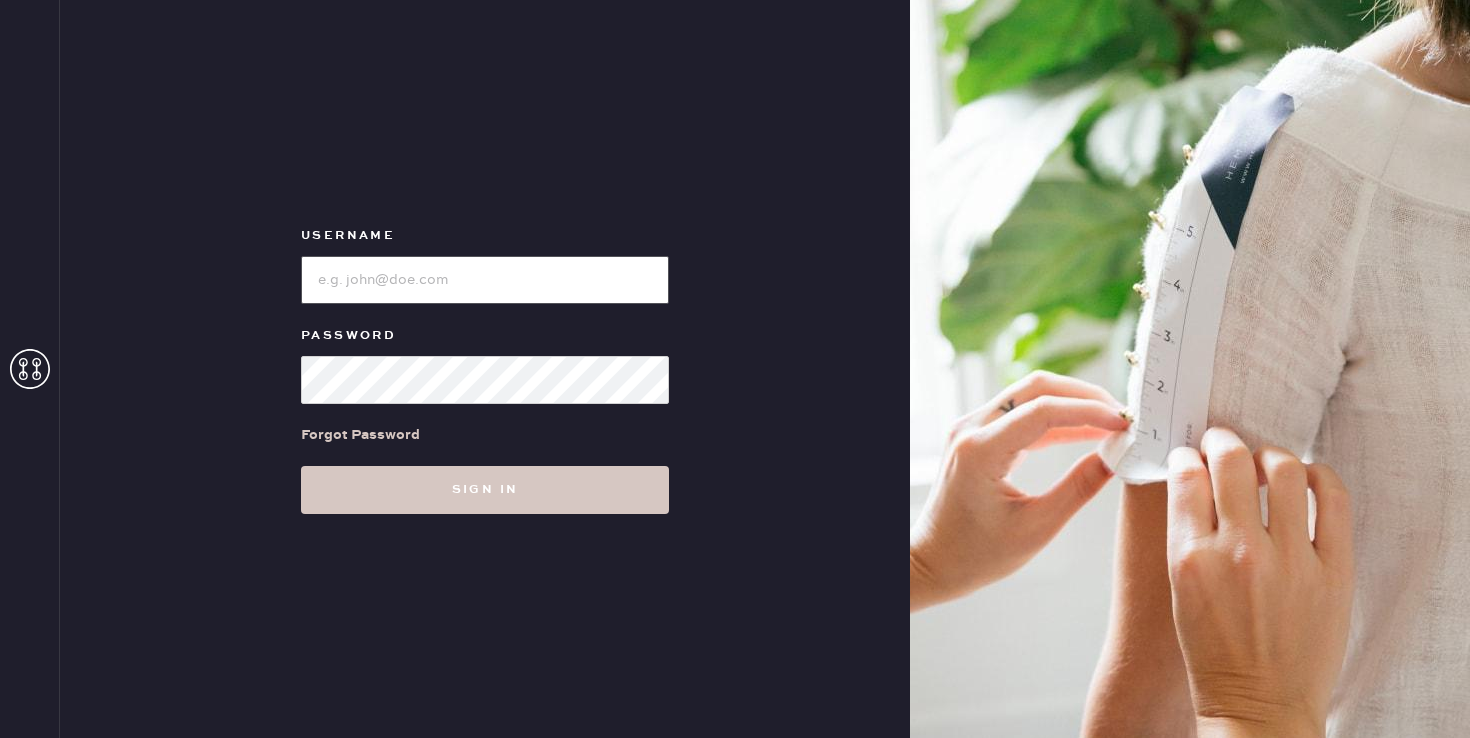 click at bounding box center [485, 280] 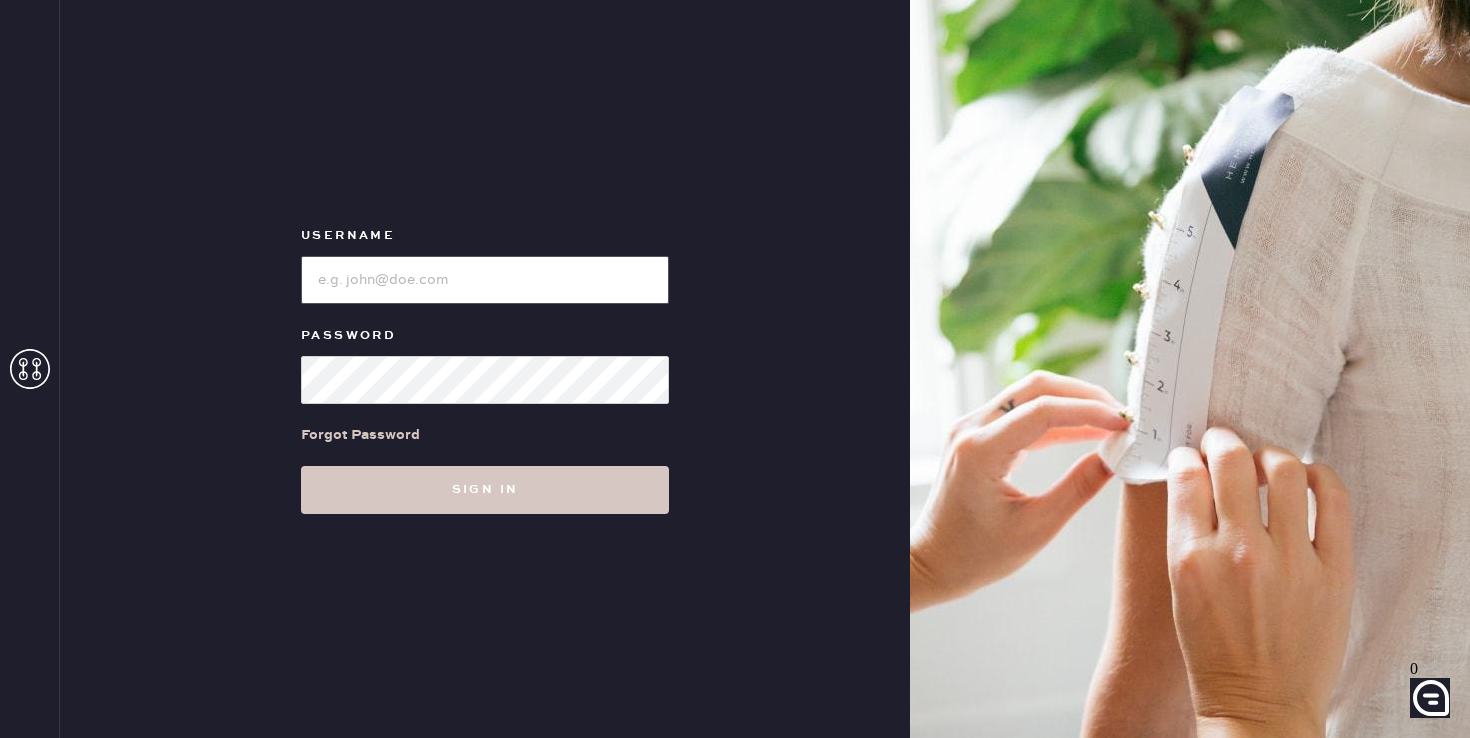 type on "reformationsouthcoastplaza" 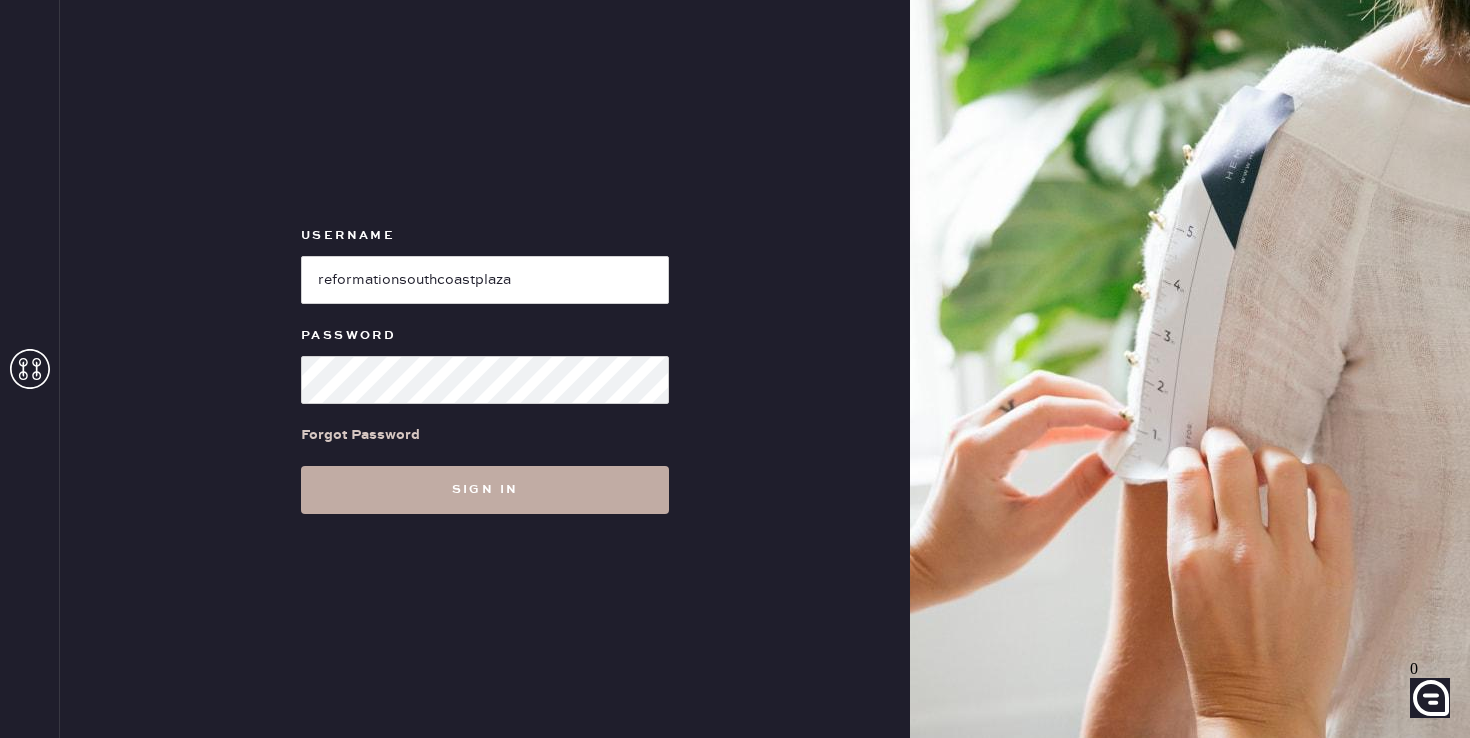 click on "Sign in" at bounding box center (485, 490) 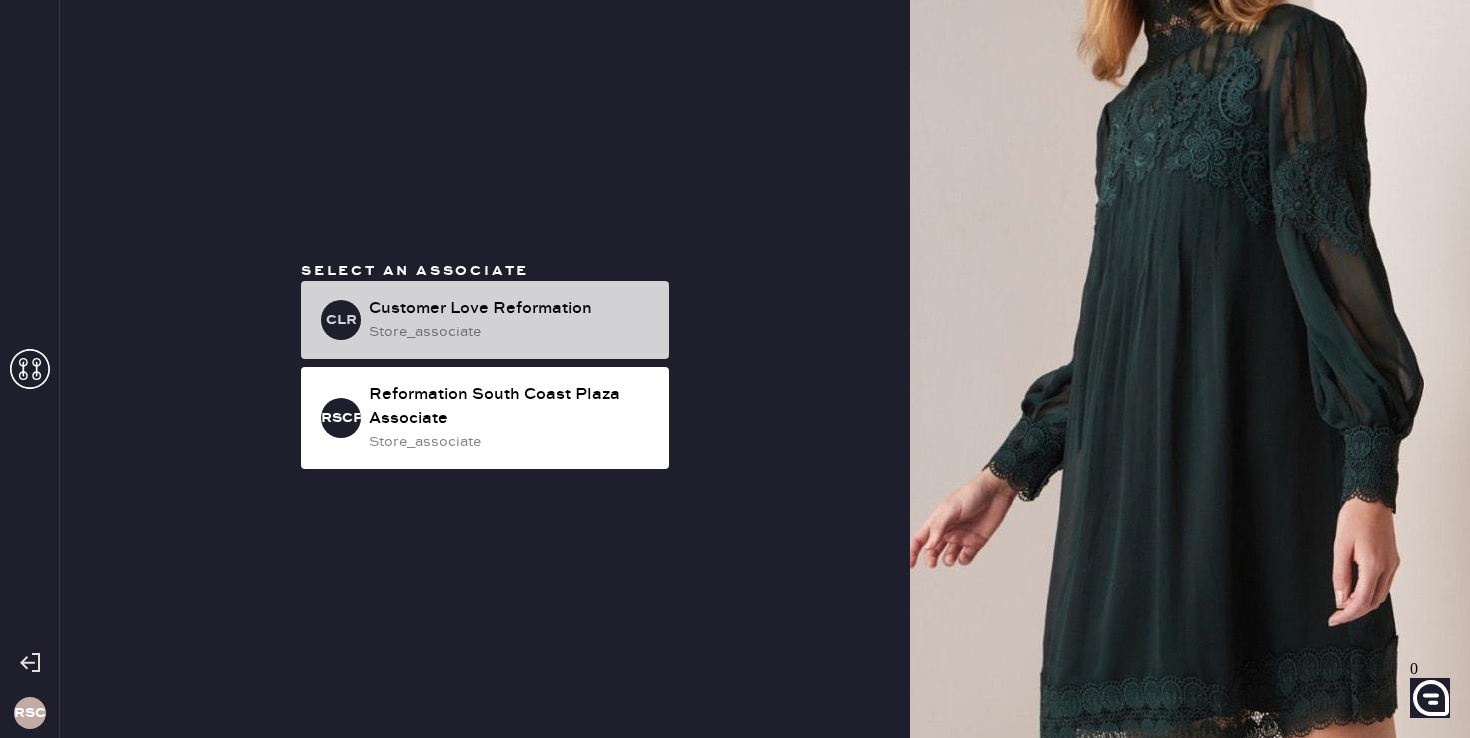 click on "Customer Love Reformation" at bounding box center (511, 309) 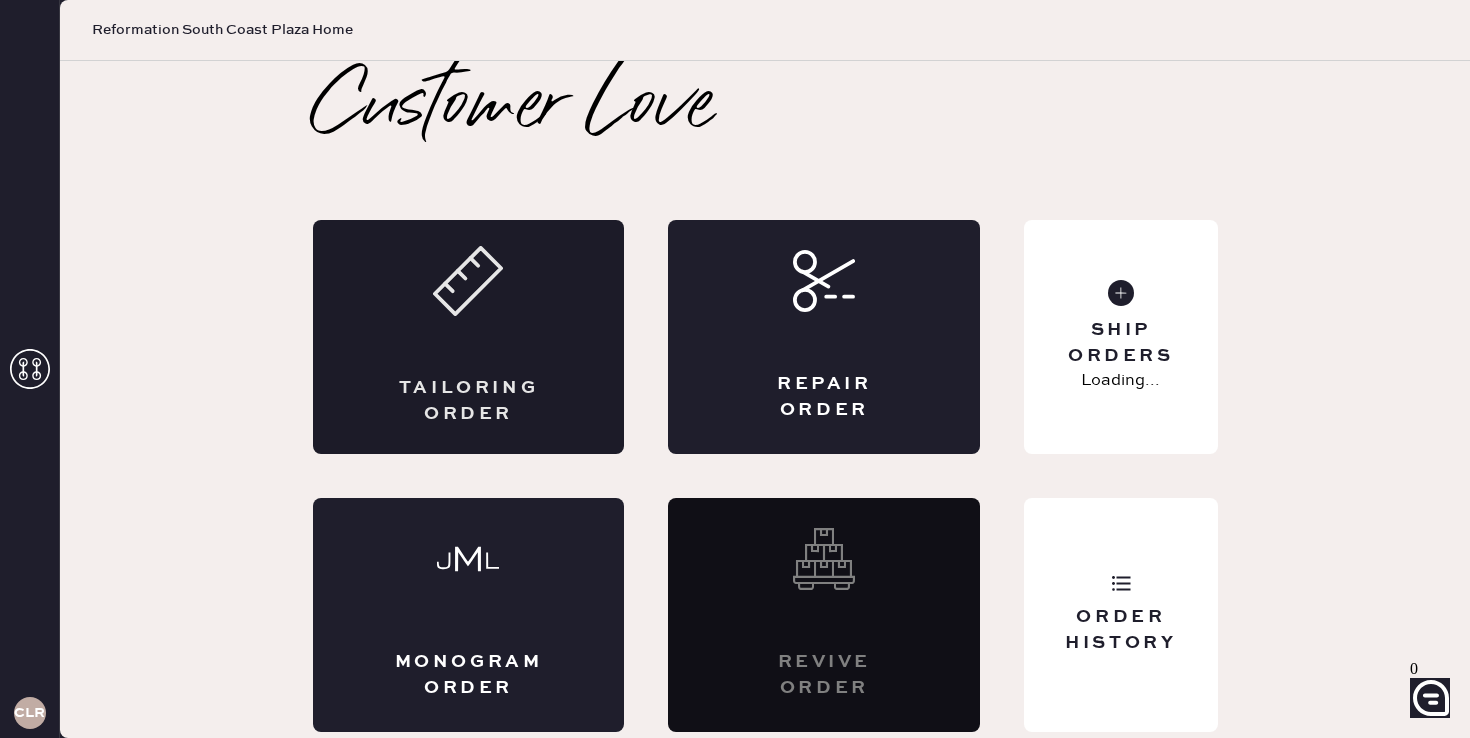 click at bounding box center [468, 281] 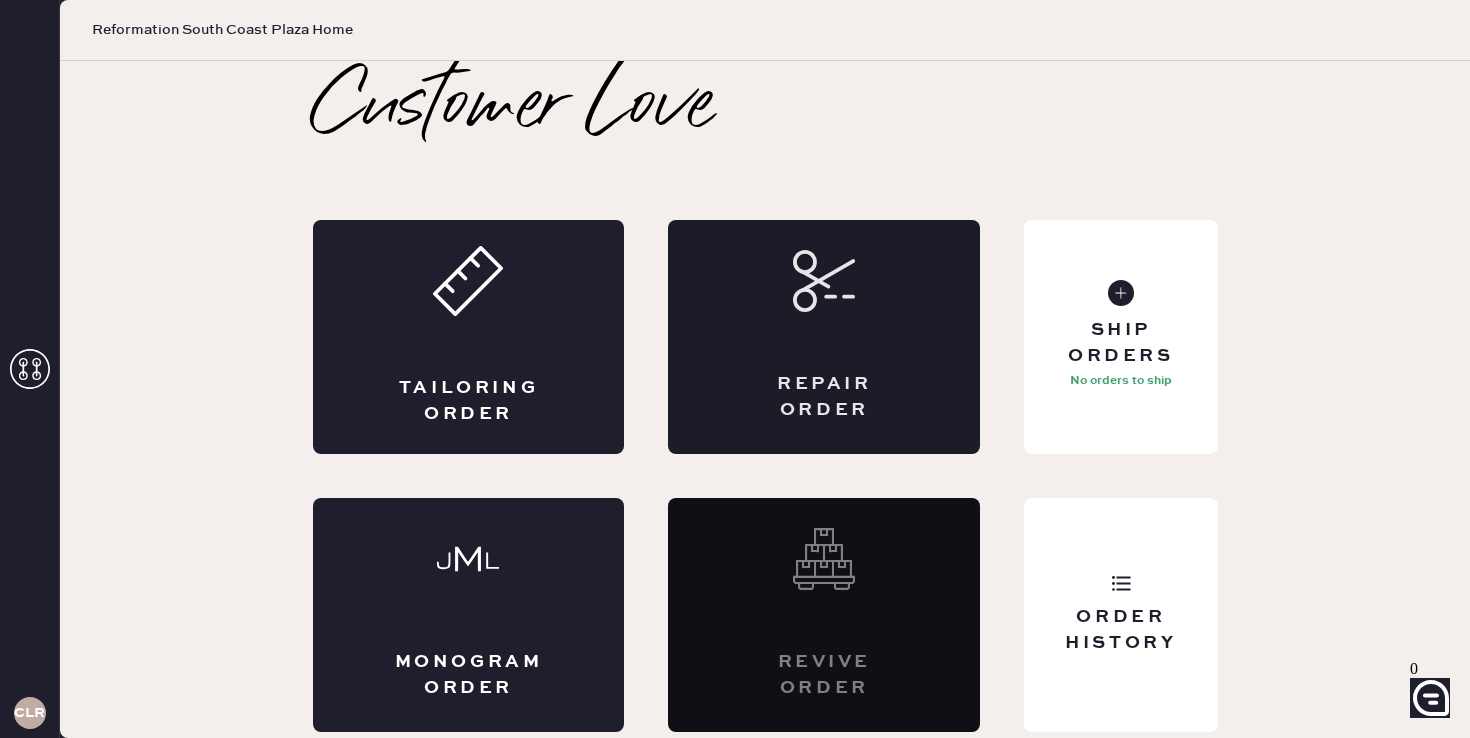 click on "Repair Order" at bounding box center (824, 397) 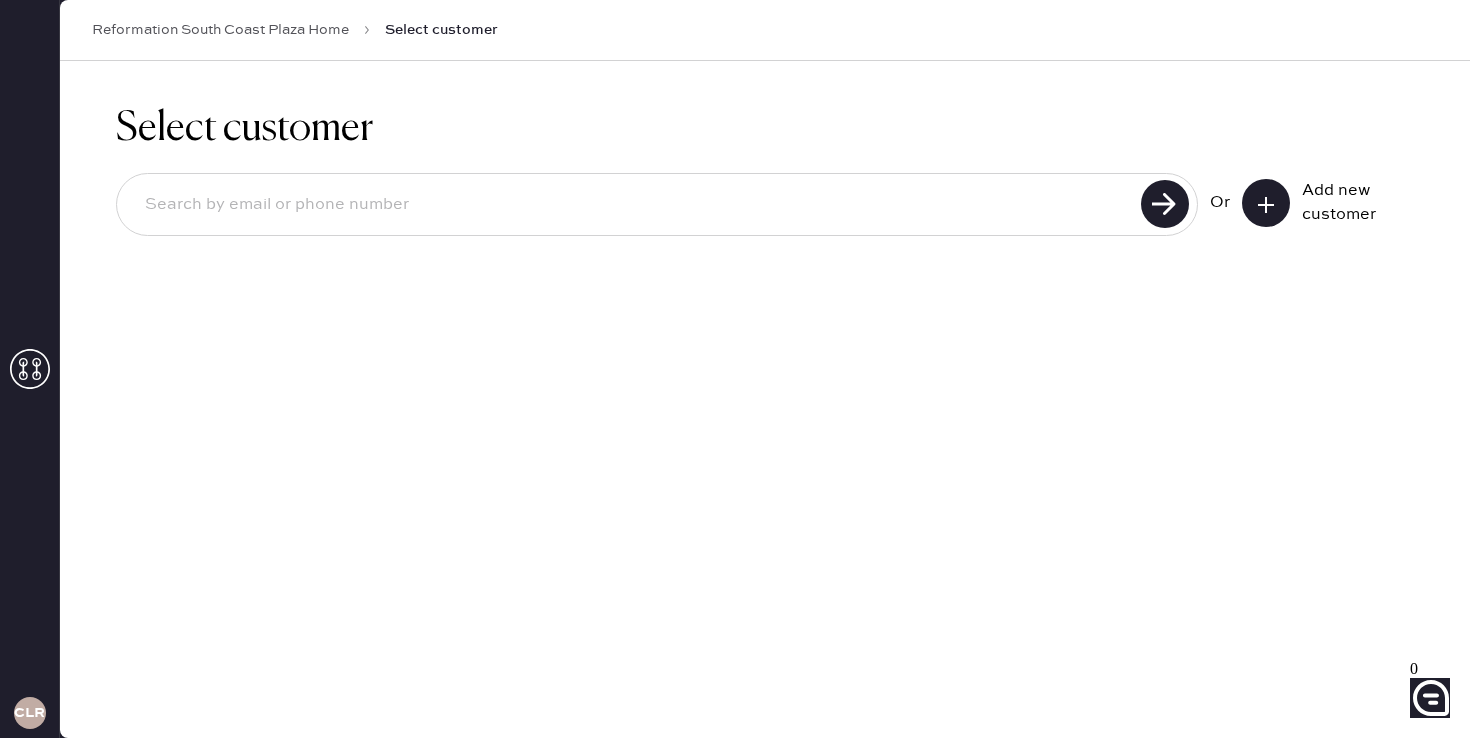 click at bounding box center (1266, 205) 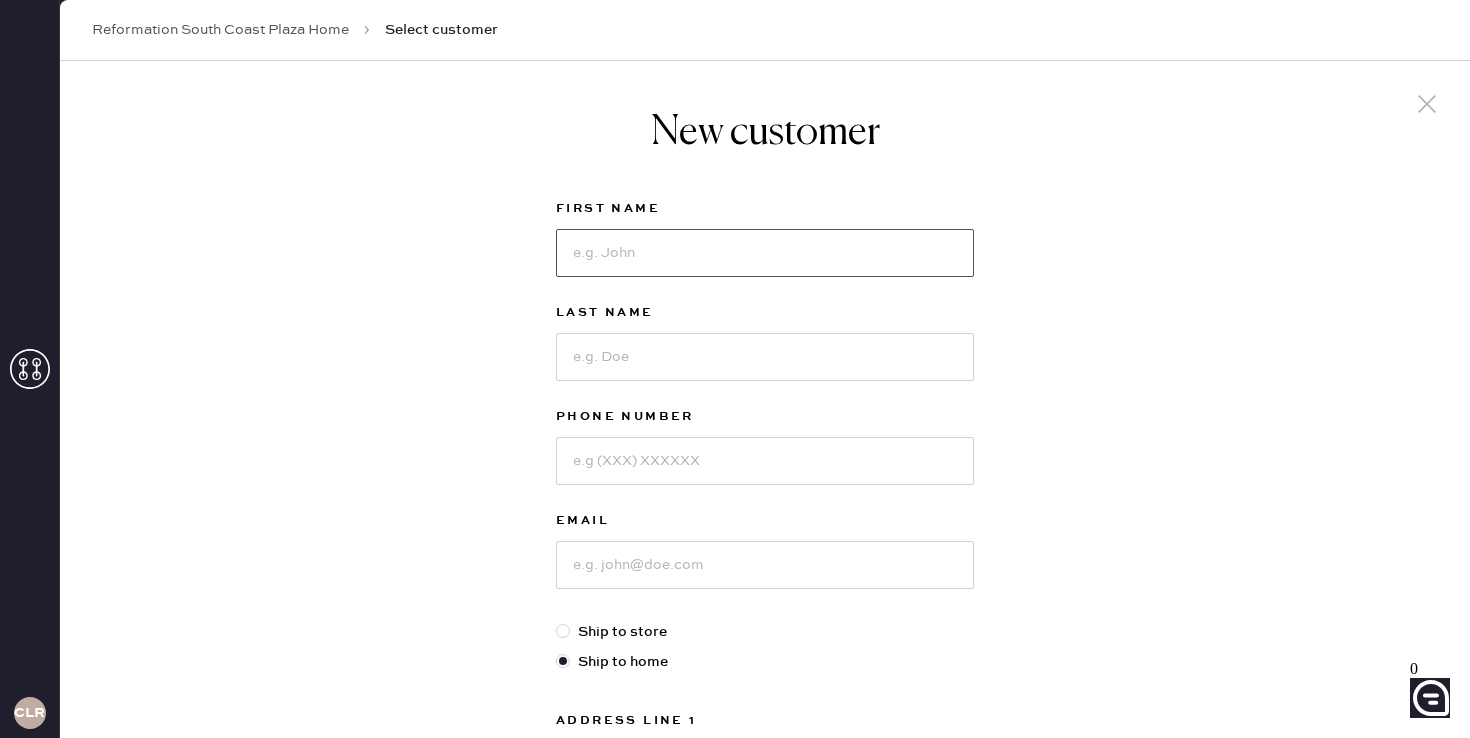 click at bounding box center [765, 253] 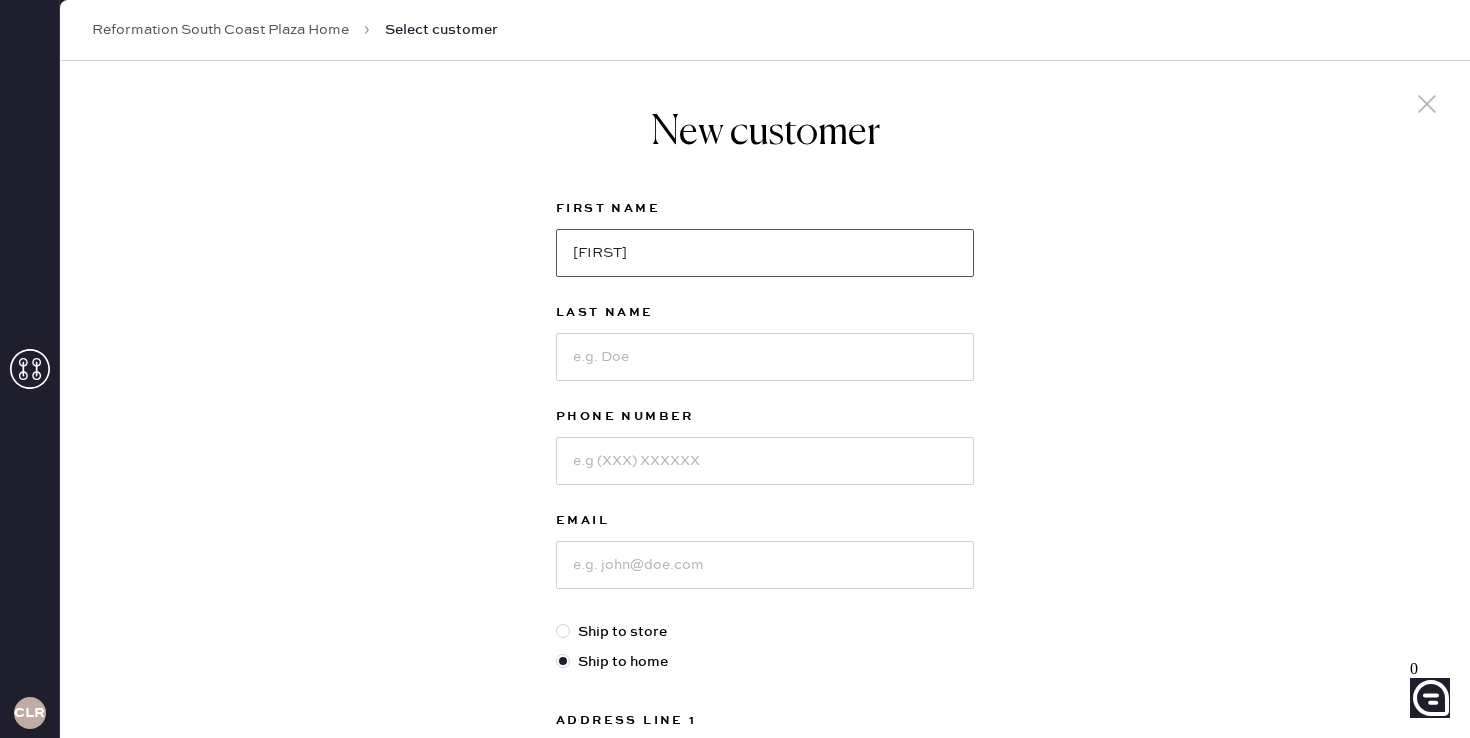 type on "[FIRST]" 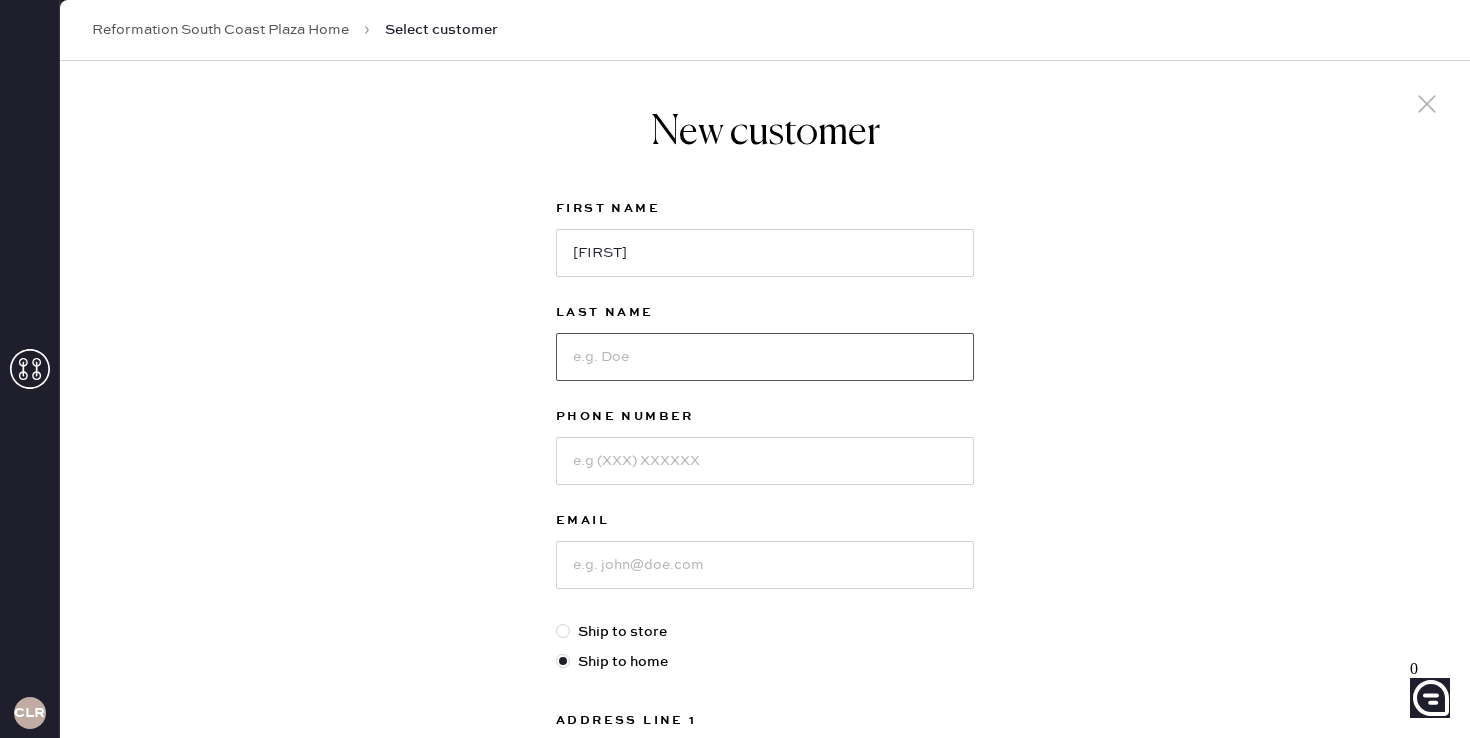 click at bounding box center [765, 357] 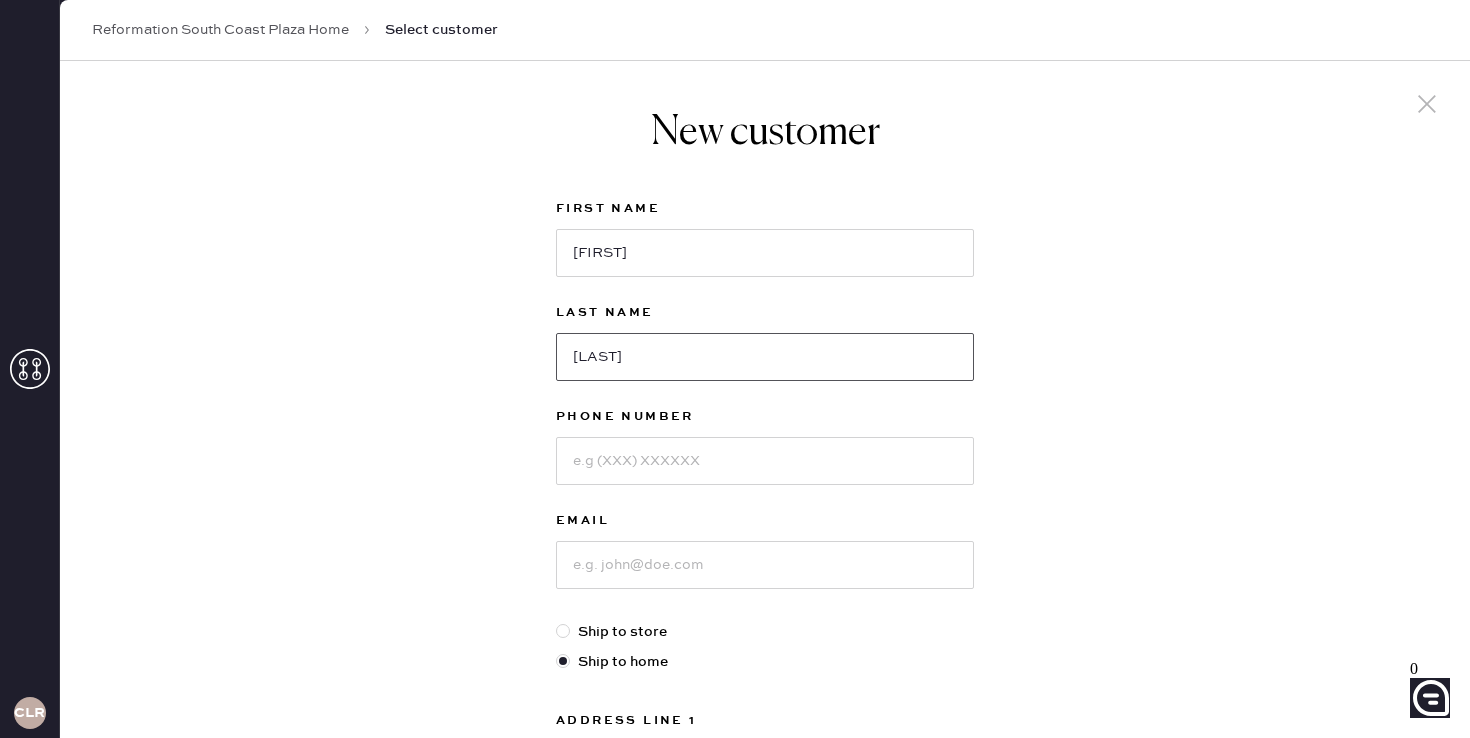 type on "[LAST]" 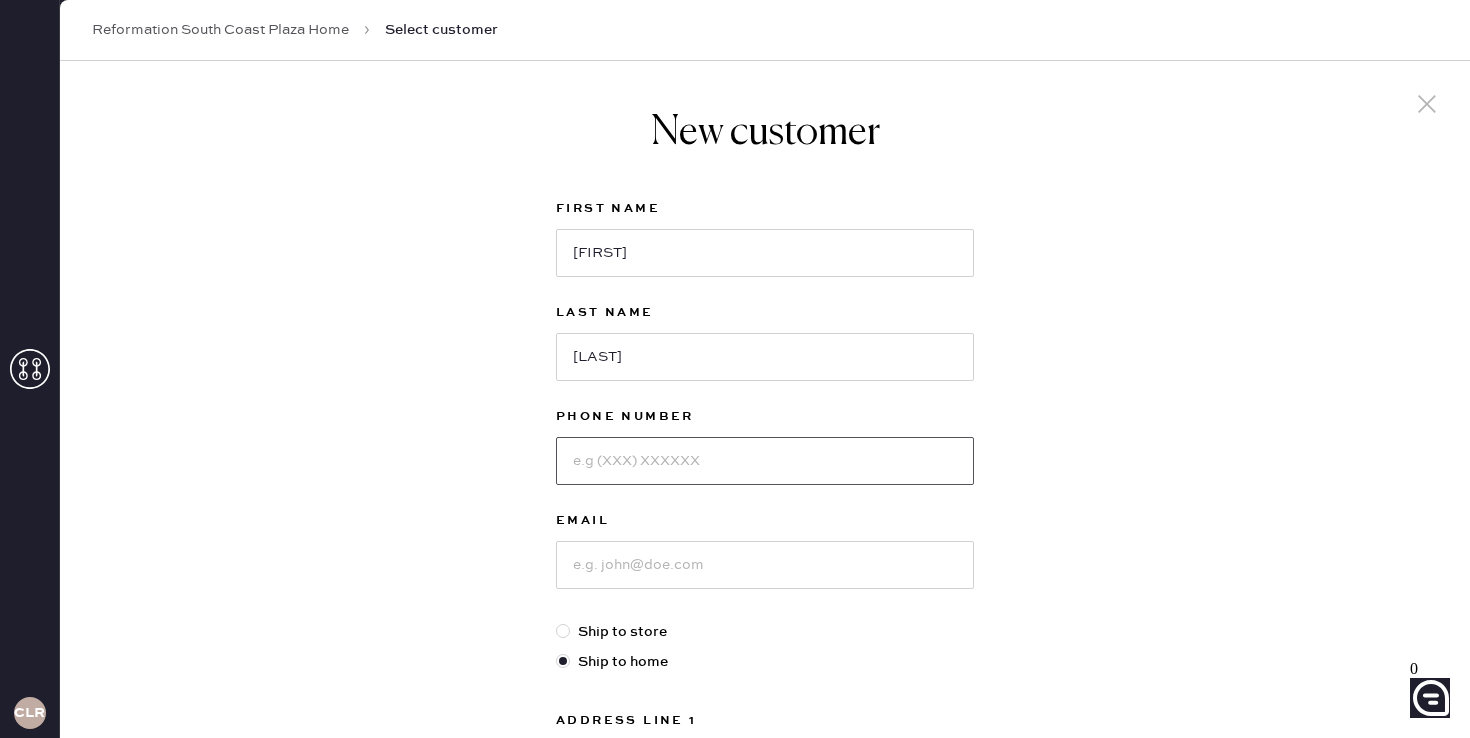 click at bounding box center [765, 461] 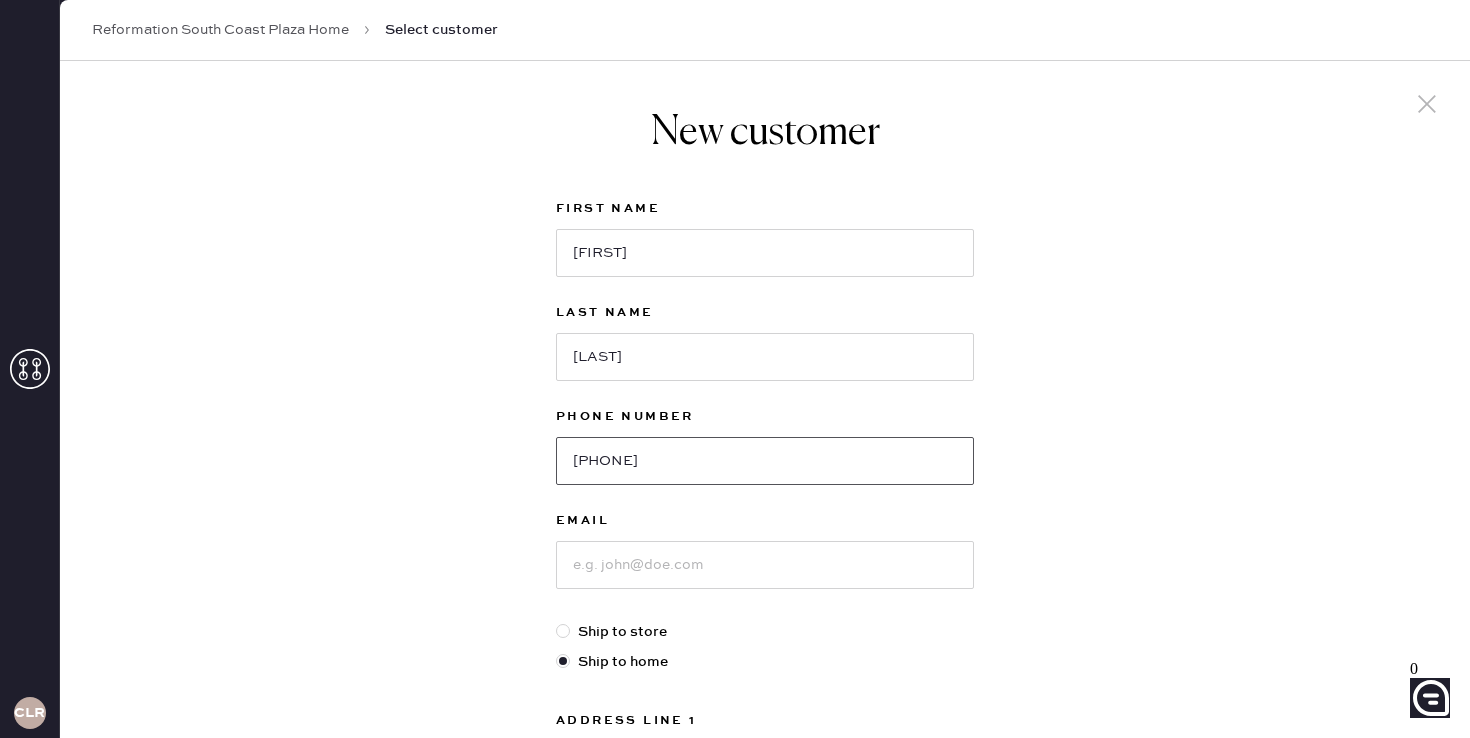 type on "[PHONE]" 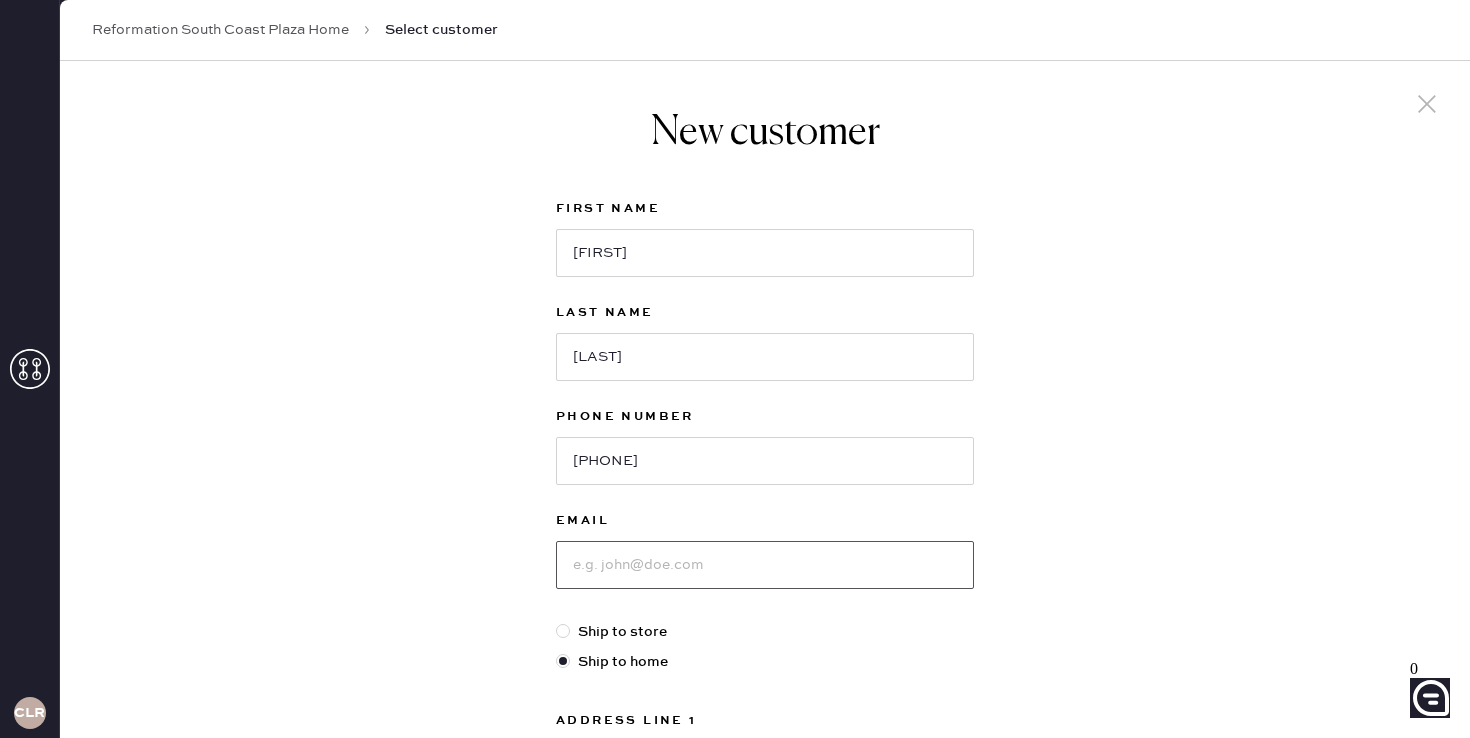 click at bounding box center [765, 565] 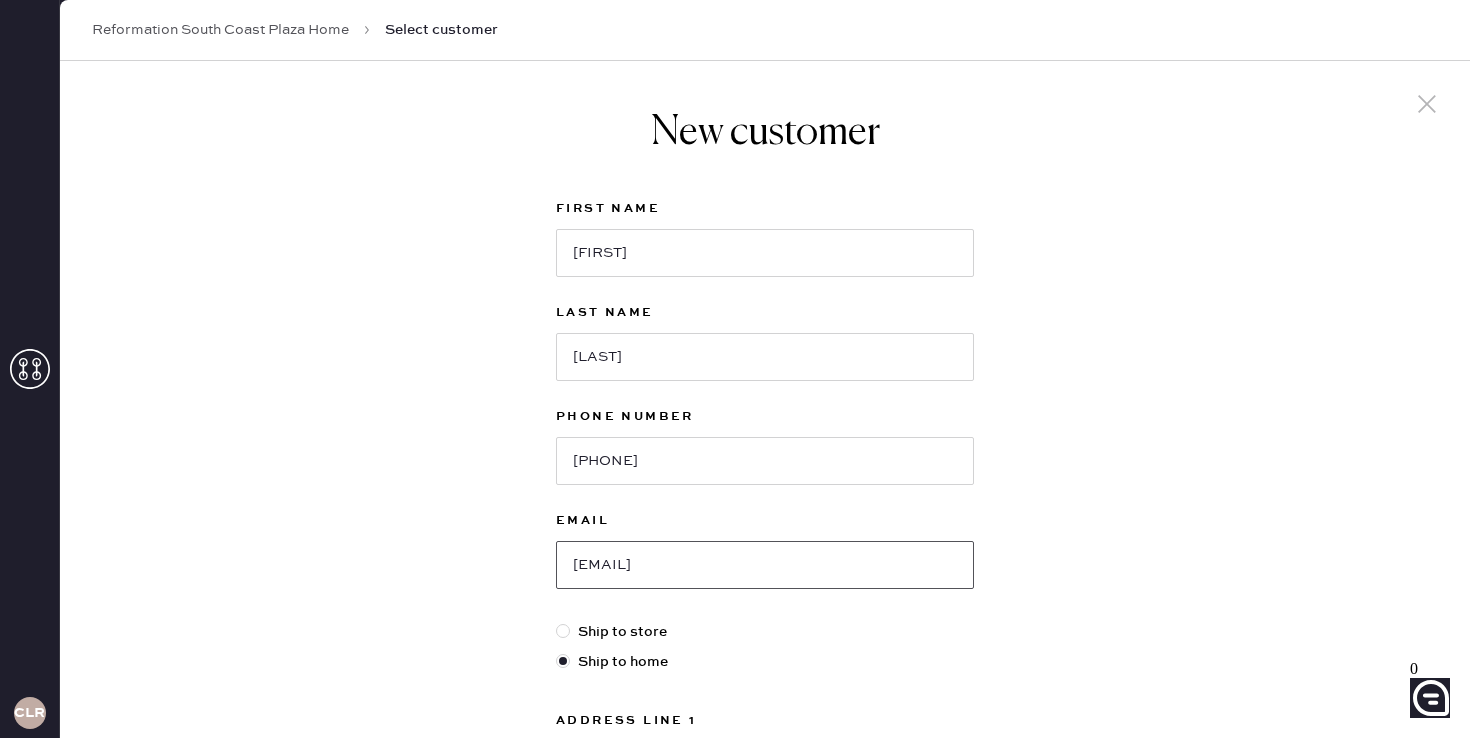 type on "[EMAIL]" 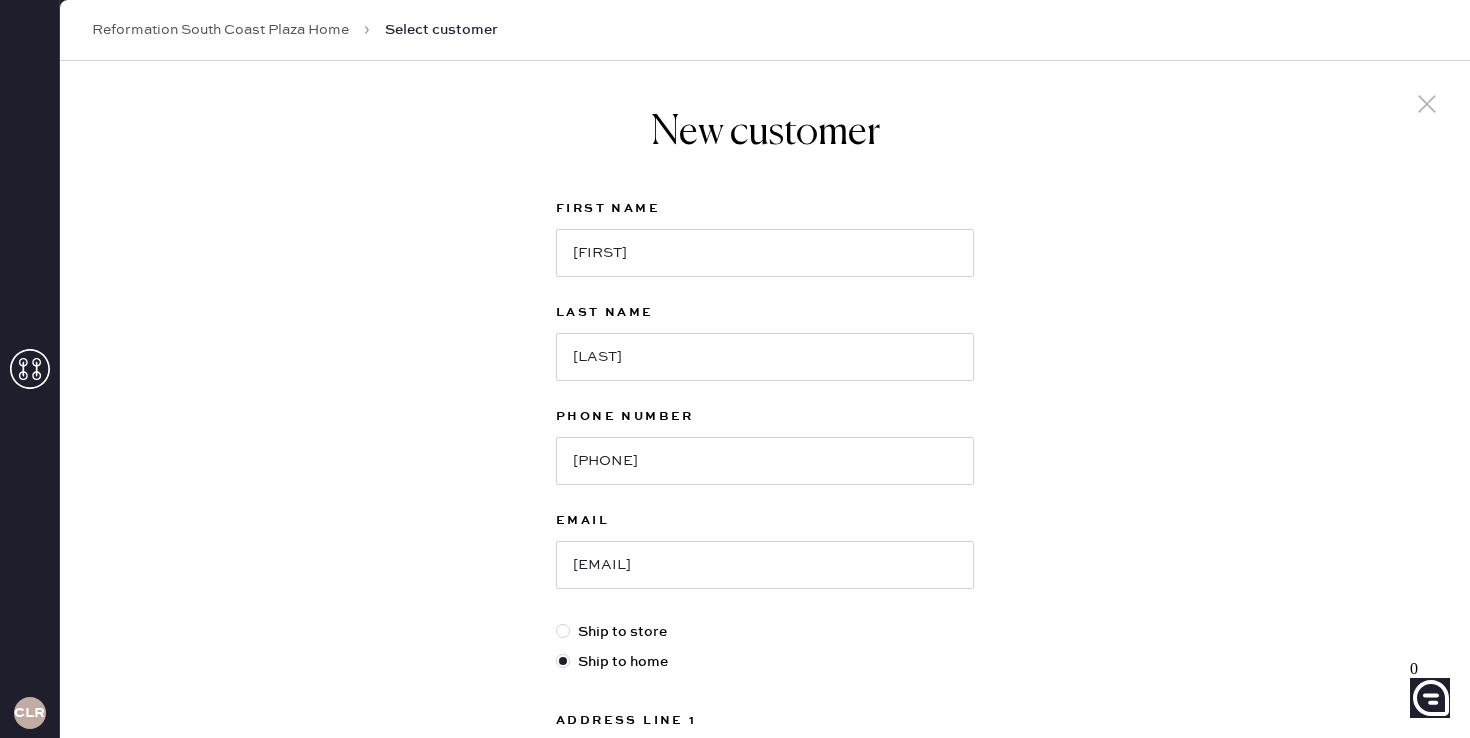 click on "New customer First Name [FIRST] Last Name [LAST] Phone Number [PHONE] Email [EMAIL] Ship to store Ship to home Address Line 1 [ADDRESS] Address Line 2 [ADDRESS] City [CITY] State [STATE] Select AK AL AR AZ CA CO CT DC DE FL GA HI IA ID IL IN KS KY LA MA MD ME MI MN MO MS MT NC ND NE NH NJ NM NV NY OH OK OR PA RI SC SD TN TX UT VA VT WA WI WV WY ZIP Code [ZIP CODE] Next" at bounding box center [765, 681] 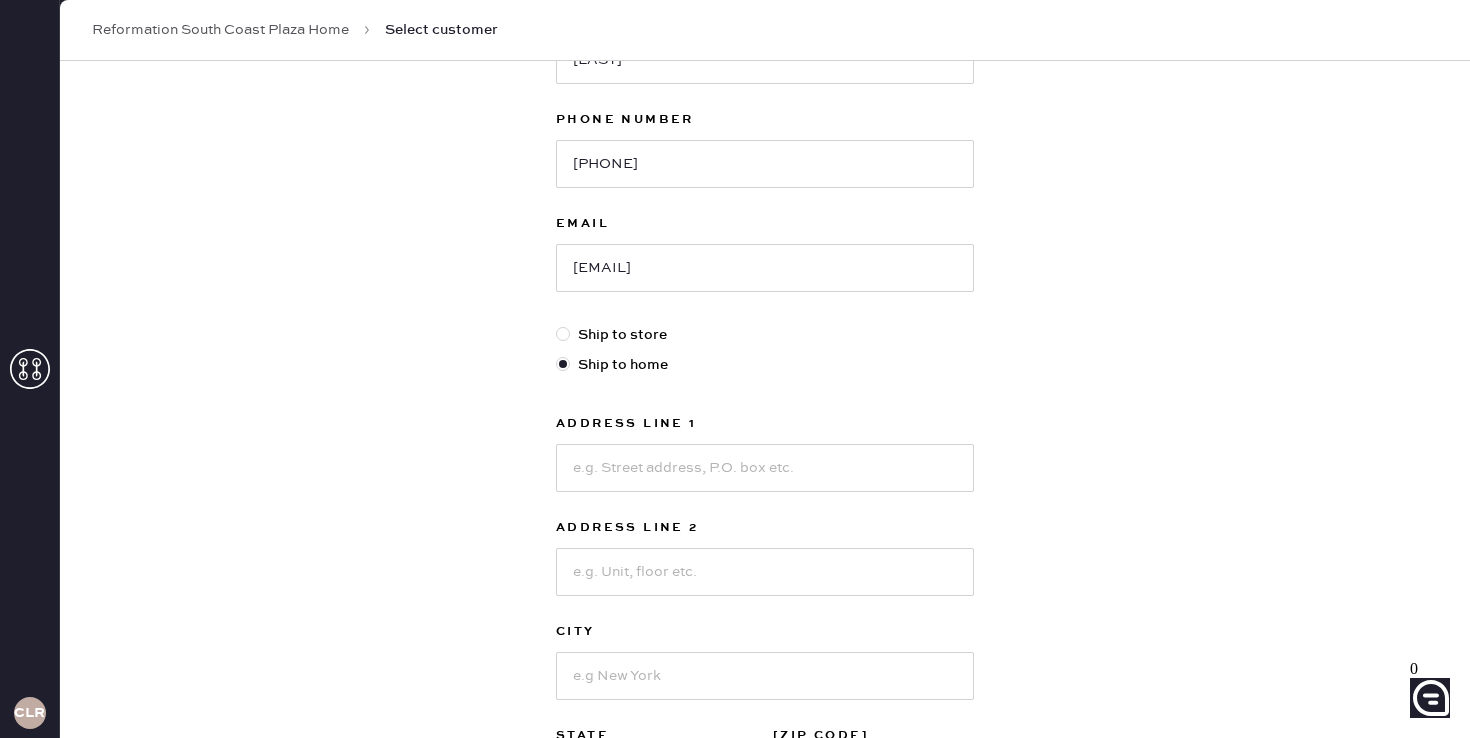 scroll, scrollTop: 395, scrollLeft: 0, axis: vertical 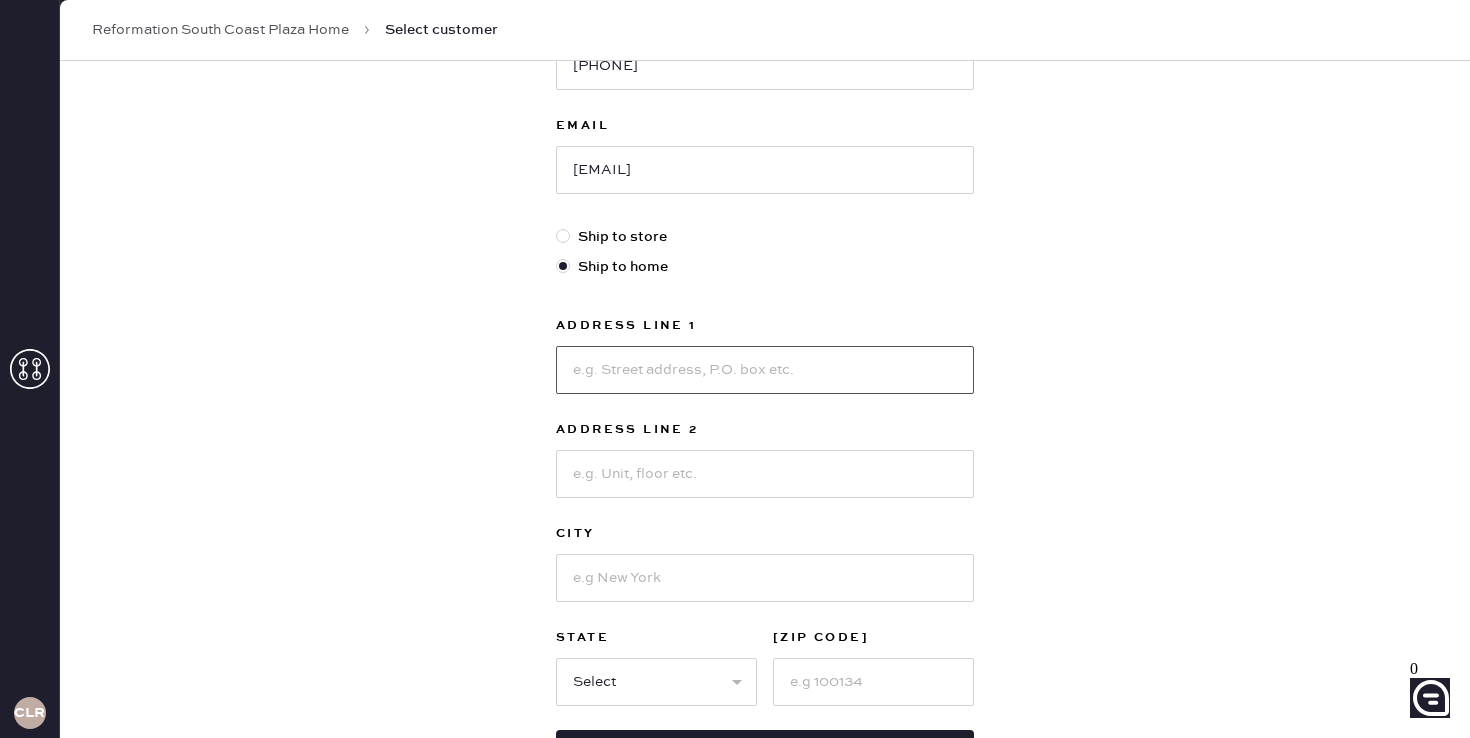 click at bounding box center (765, 370) 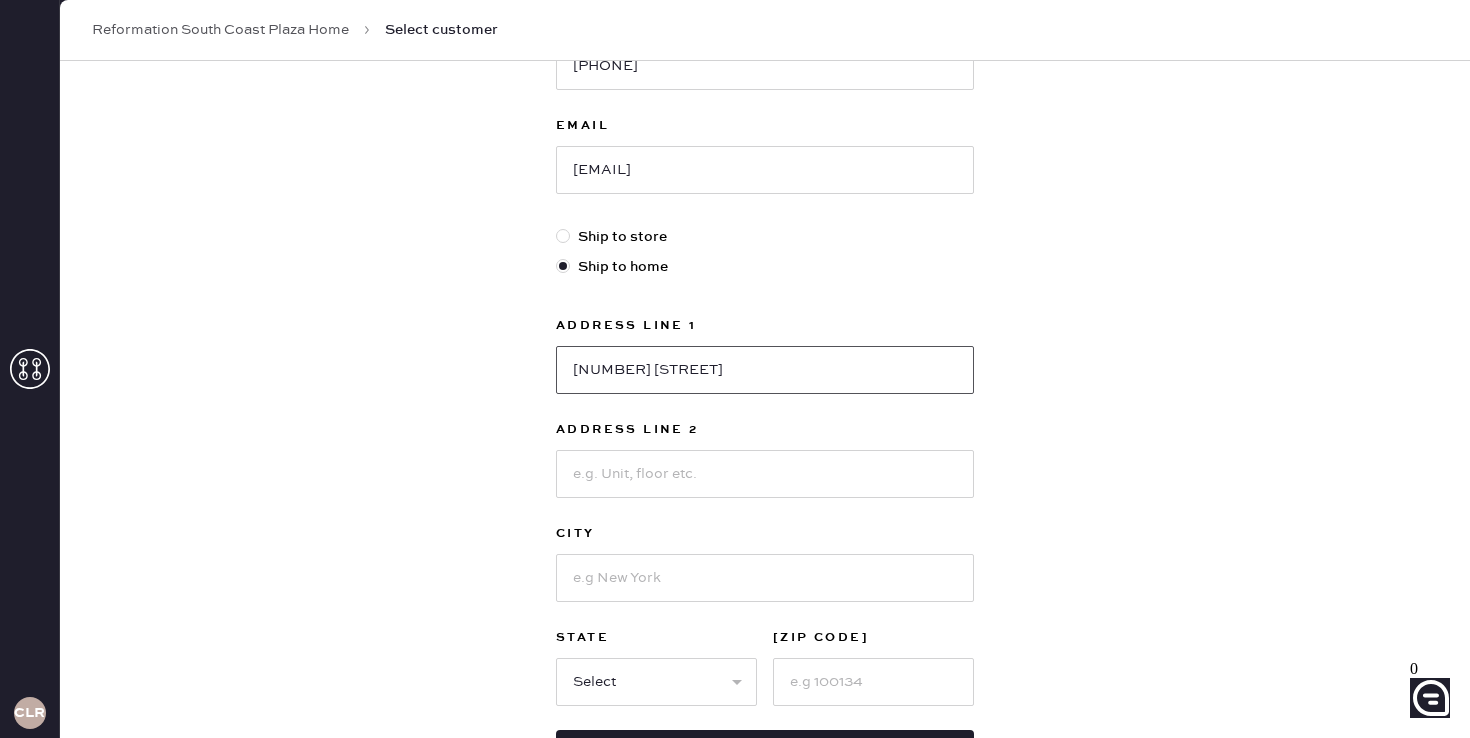 type on "[NUMBER] [STREET]" 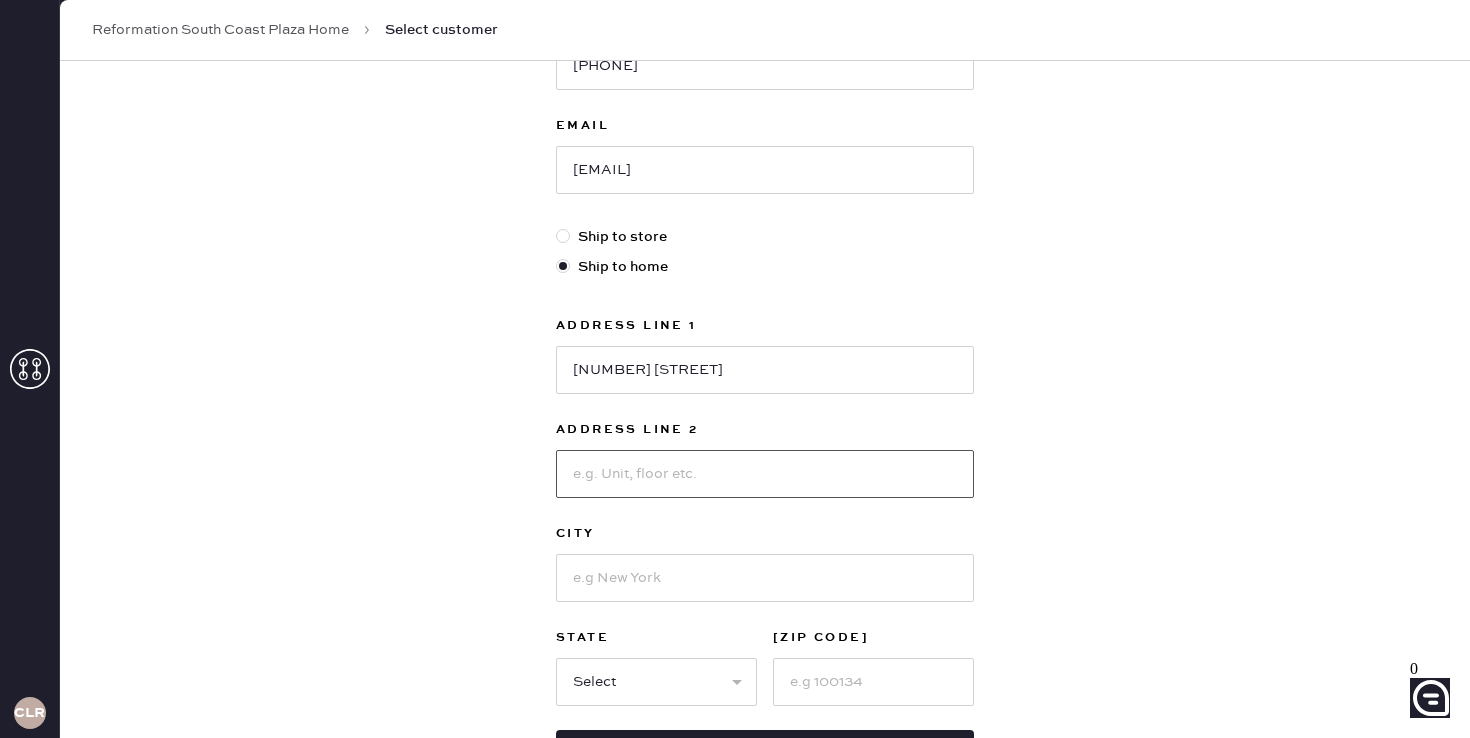 click at bounding box center (765, 474) 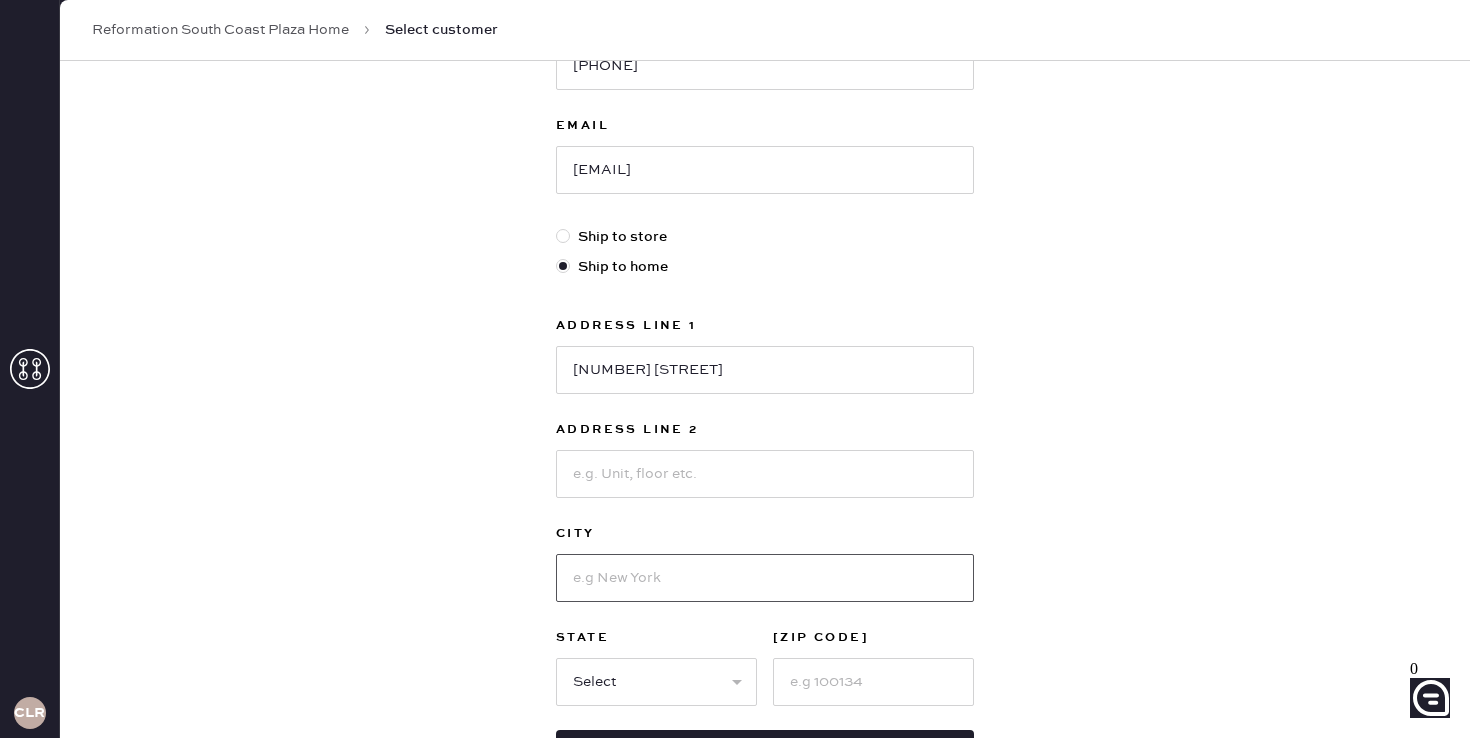 click at bounding box center [765, 578] 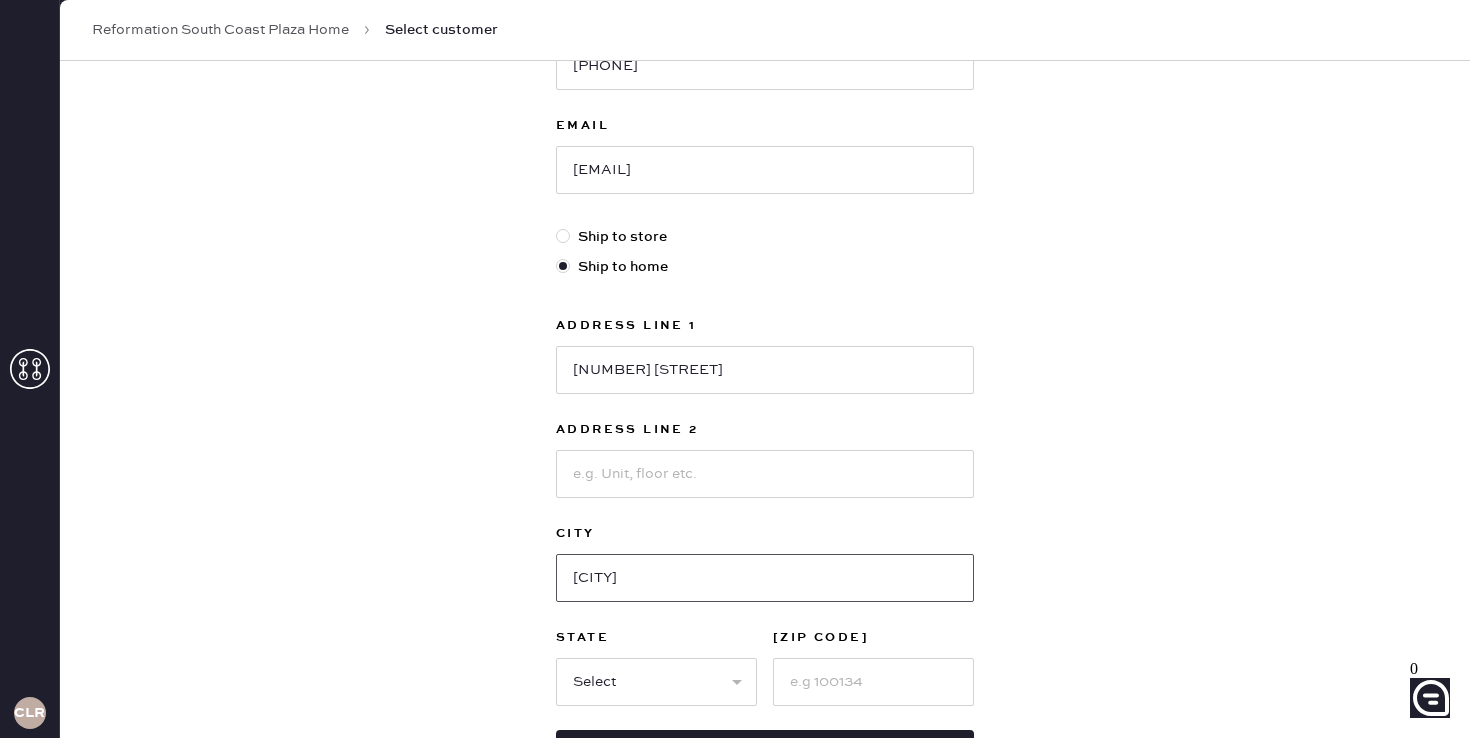 type on "[CITY]" 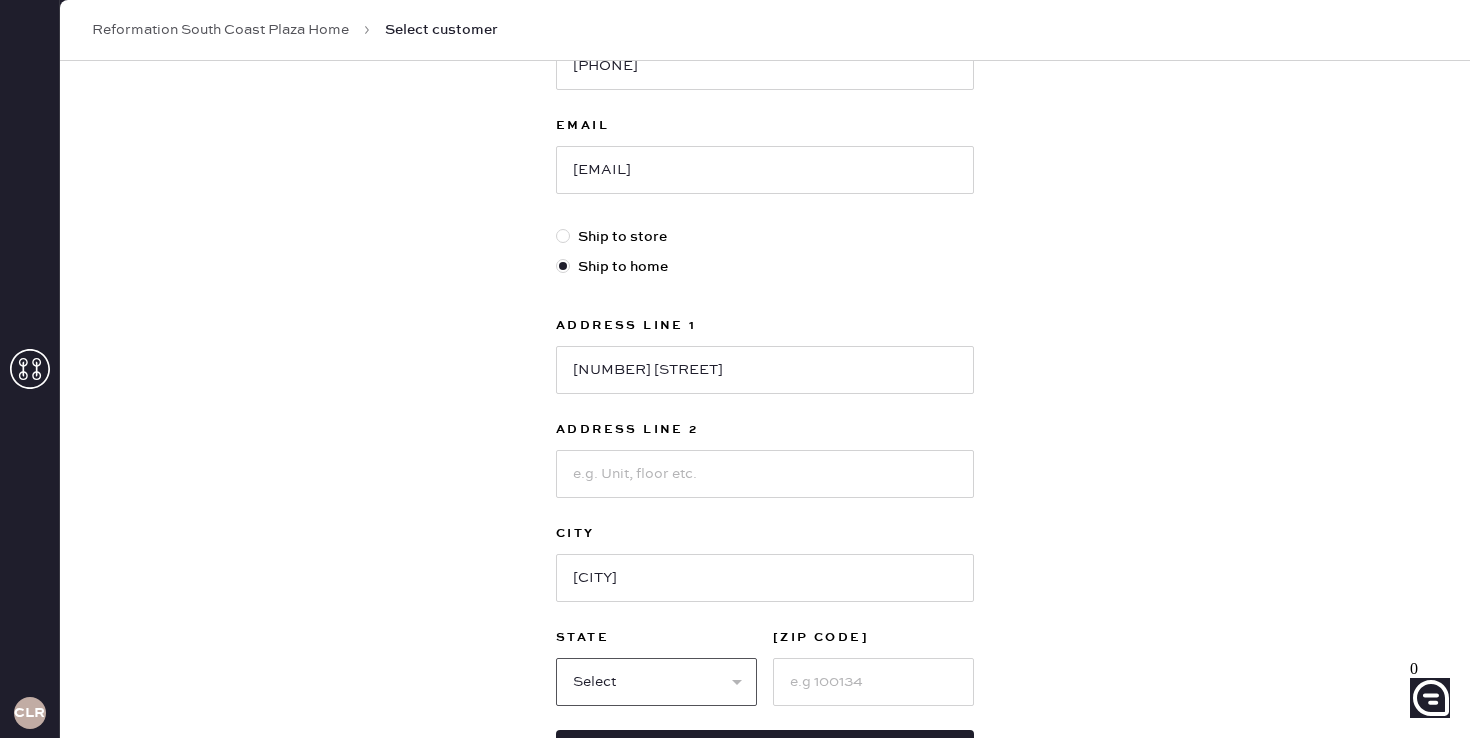 click on "Select AK AL AR AZ CA CO CT DC DE FL GA HI IA ID IL IN KS KY LA MA MD ME MI MN MO MS MT NC ND NE NH NJ NM NV NY OH OK OR PA RI SC SD TN TX UT VA VT WA WI WV WY" at bounding box center (656, 682) 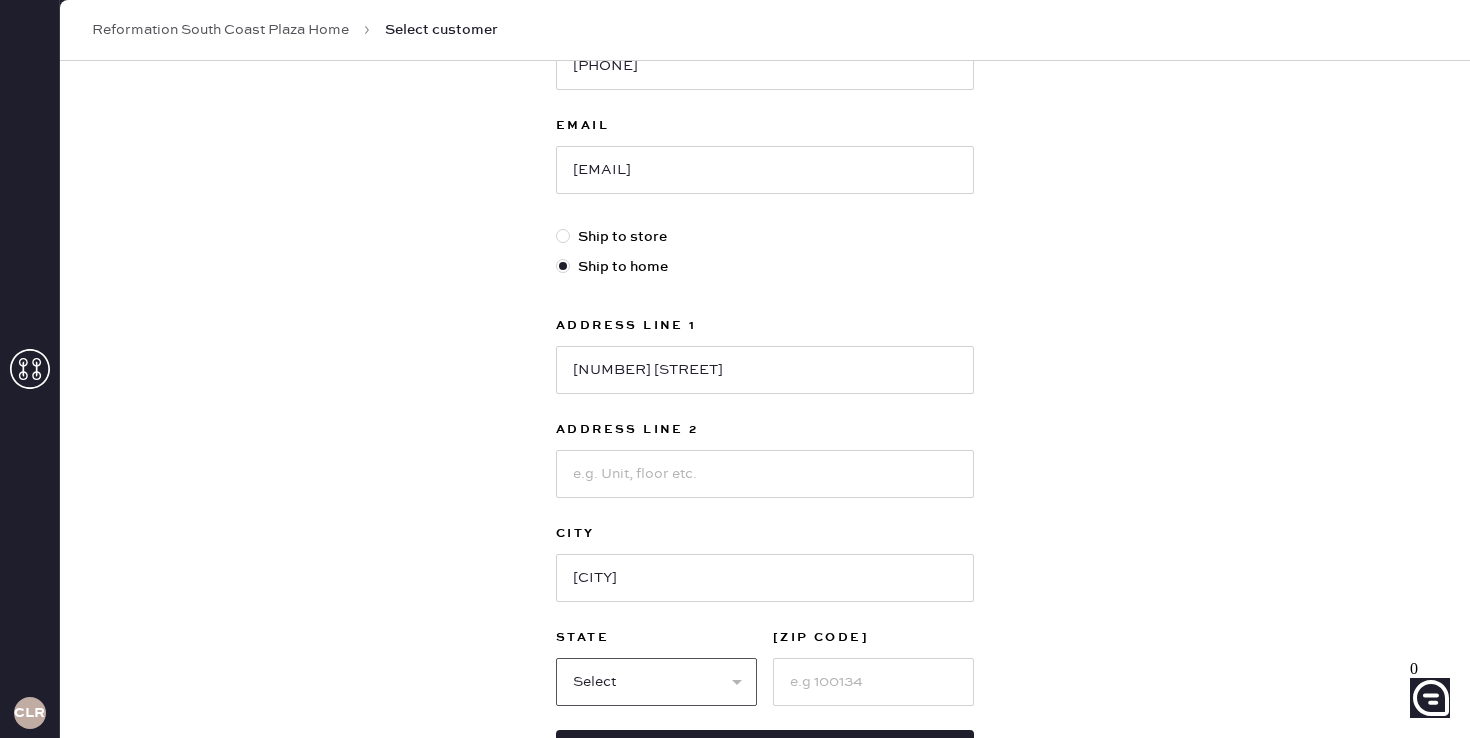 select on "[STATE]" 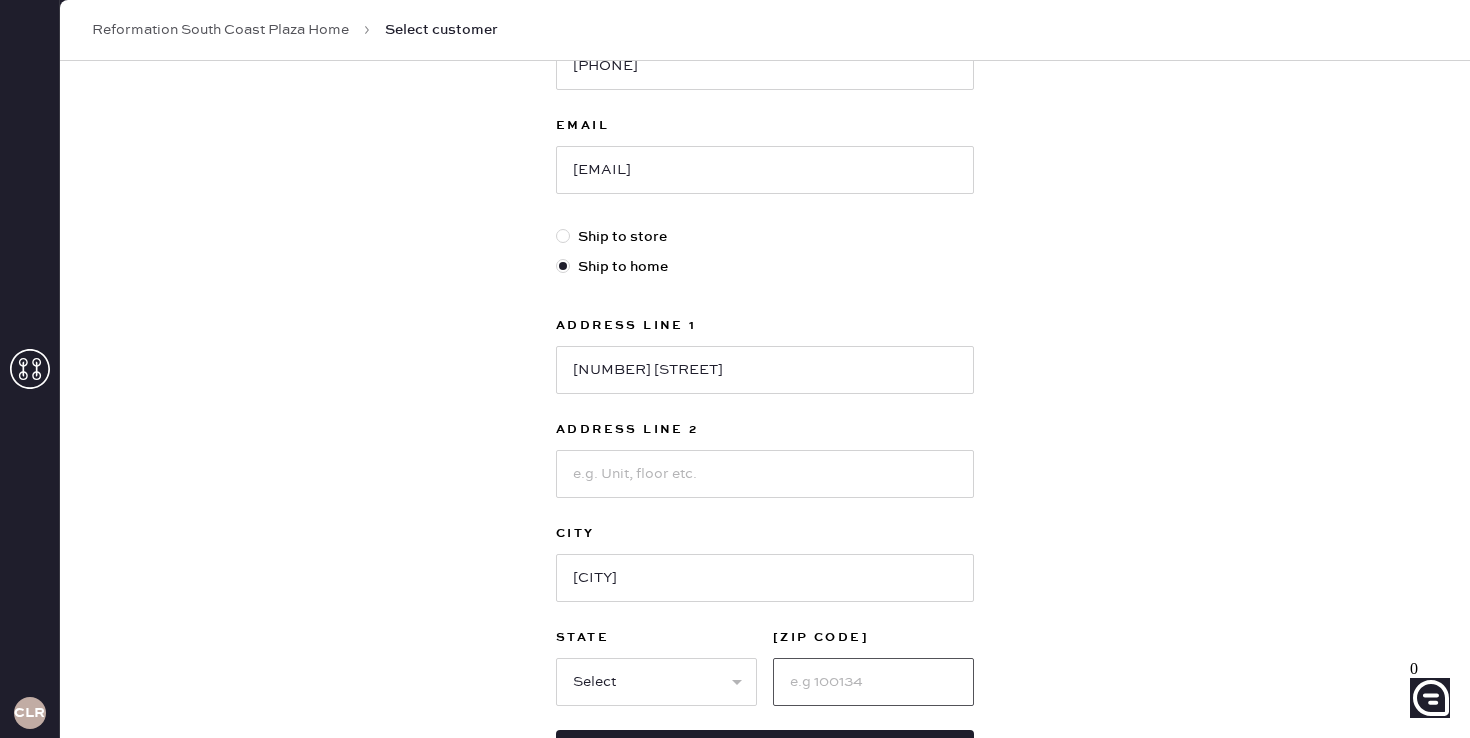 click at bounding box center [873, 682] 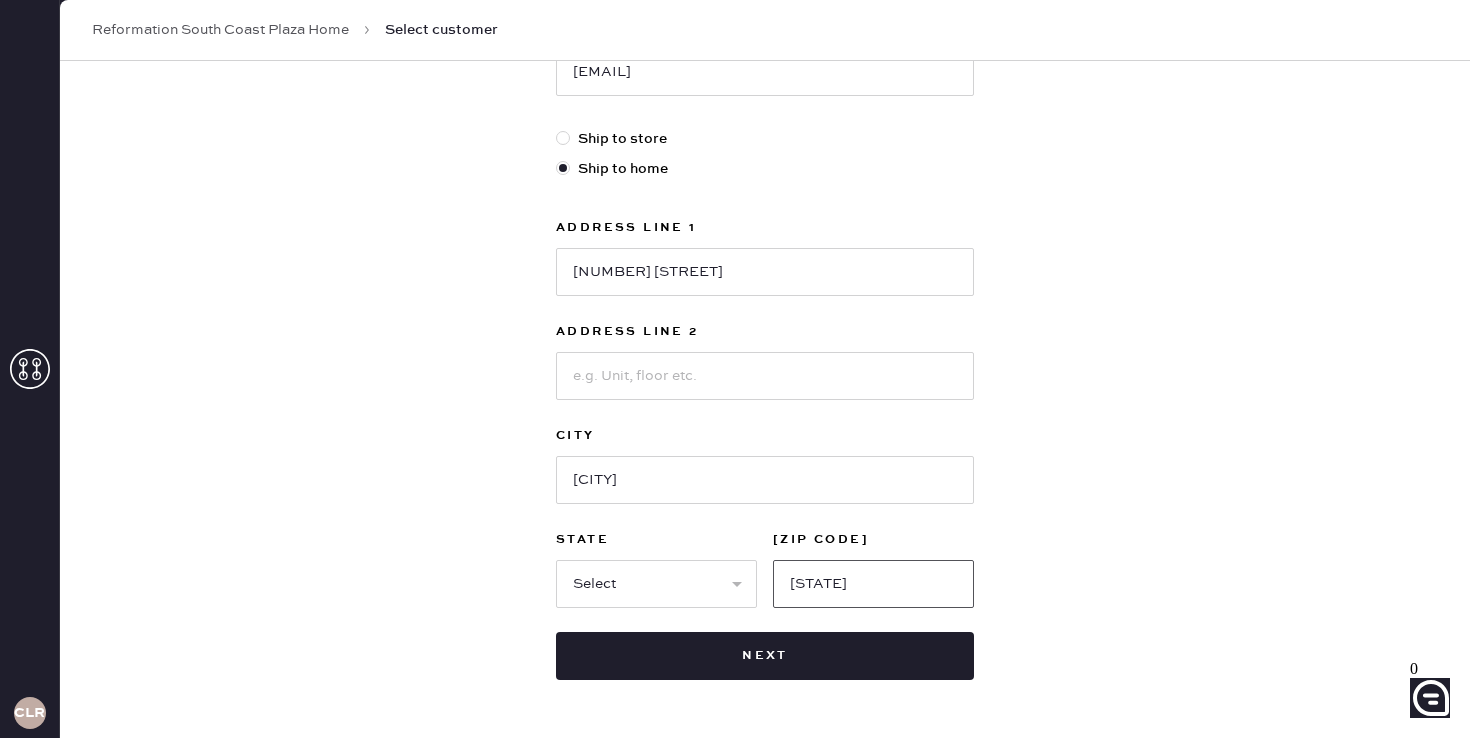scroll, scrollTop: 563, scrollLeft: 0, axis: vertical 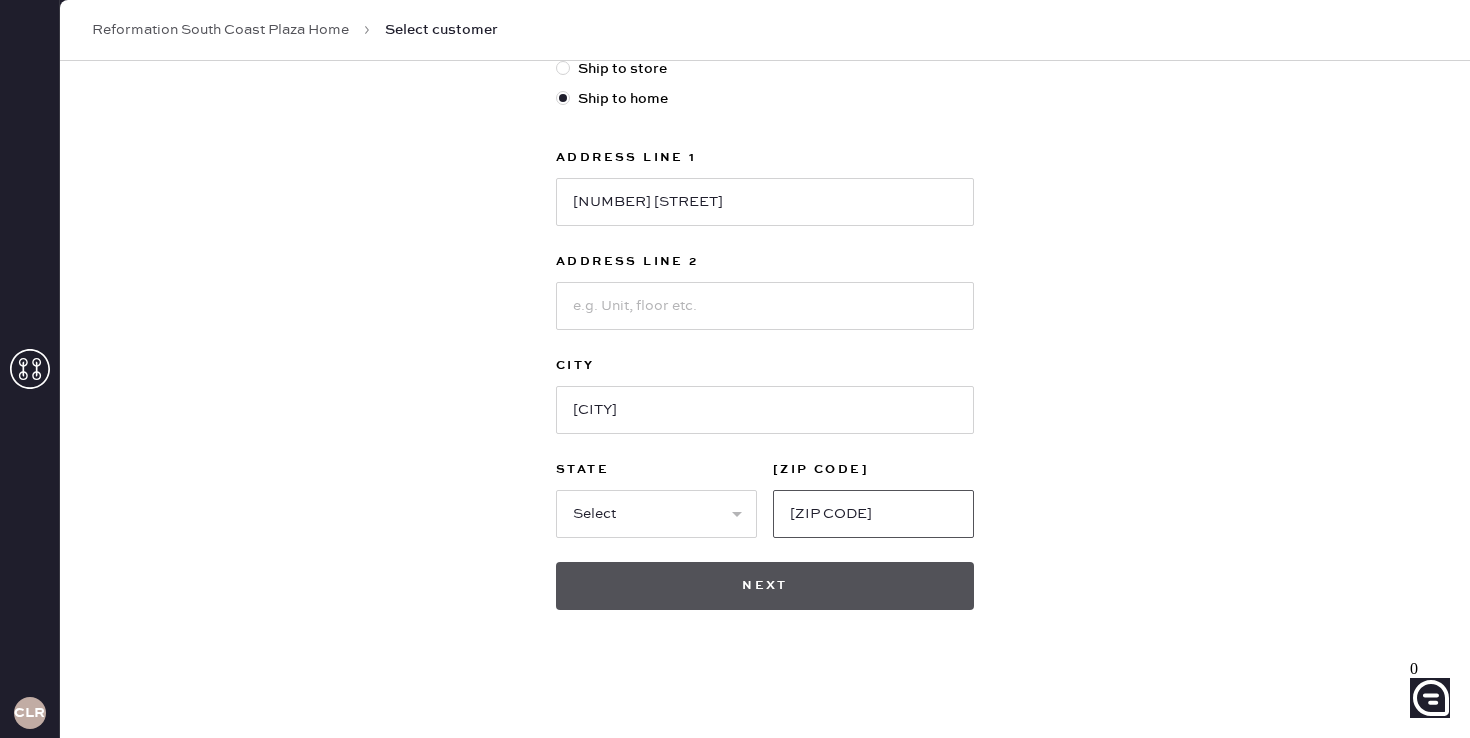 type on "[ZIP CODE]" 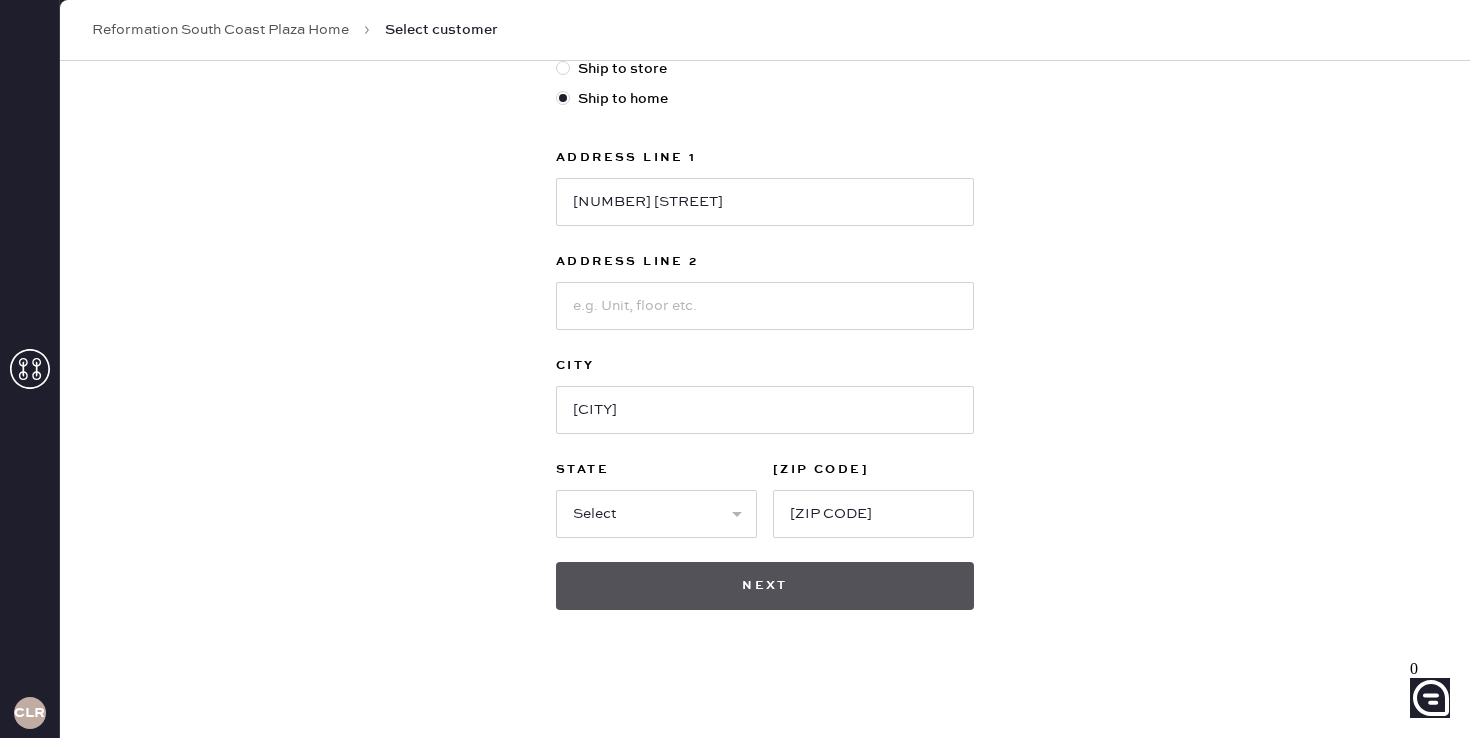 click on "Next" at bounding box center [765, 586] 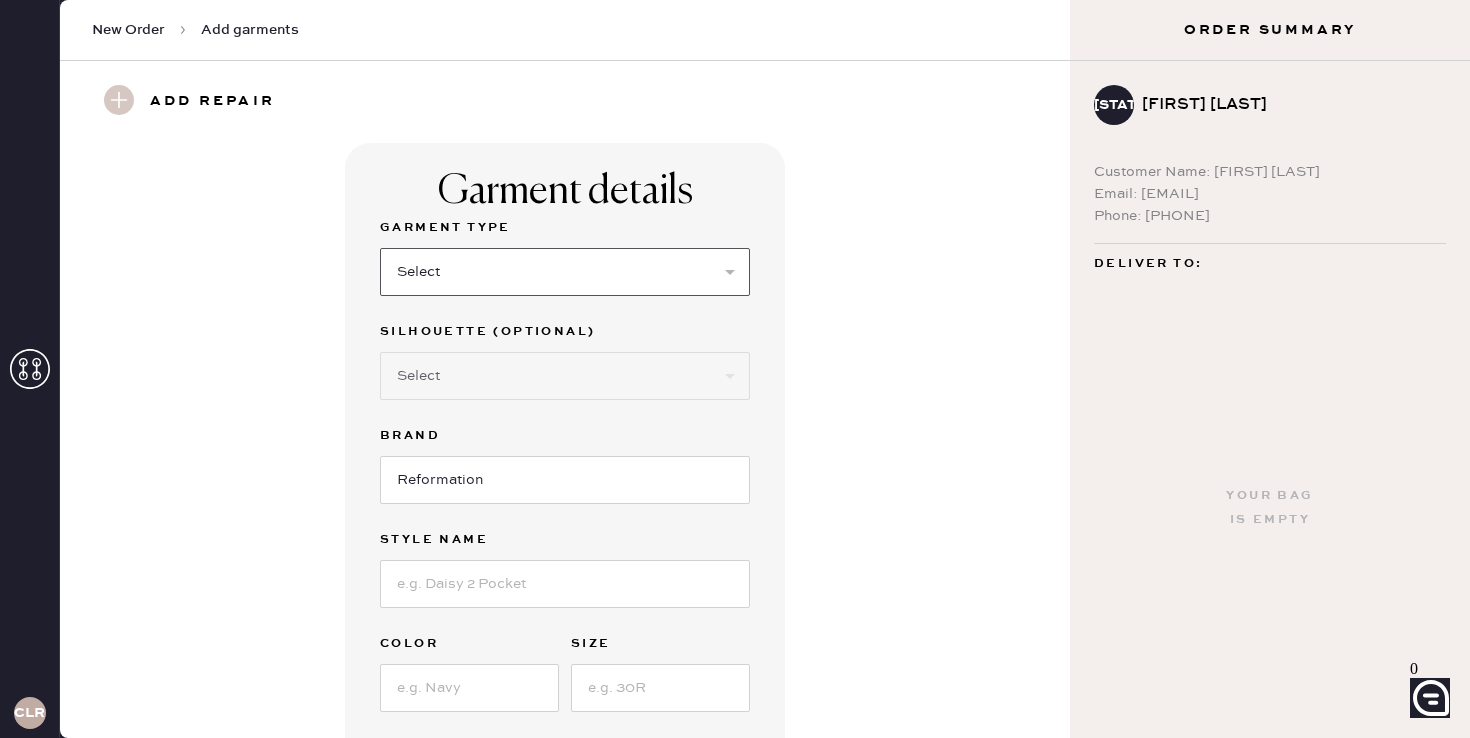 click on "Select Basic Skirt Jeans Leggings Pants Shorts Basic Sleeved Dress Basic Sleeveless Dress Basic Strap Dress Strap Jumpsuit Button Down Top Sleeved Top Sleeveless Top" at bounding box center (565, 272) 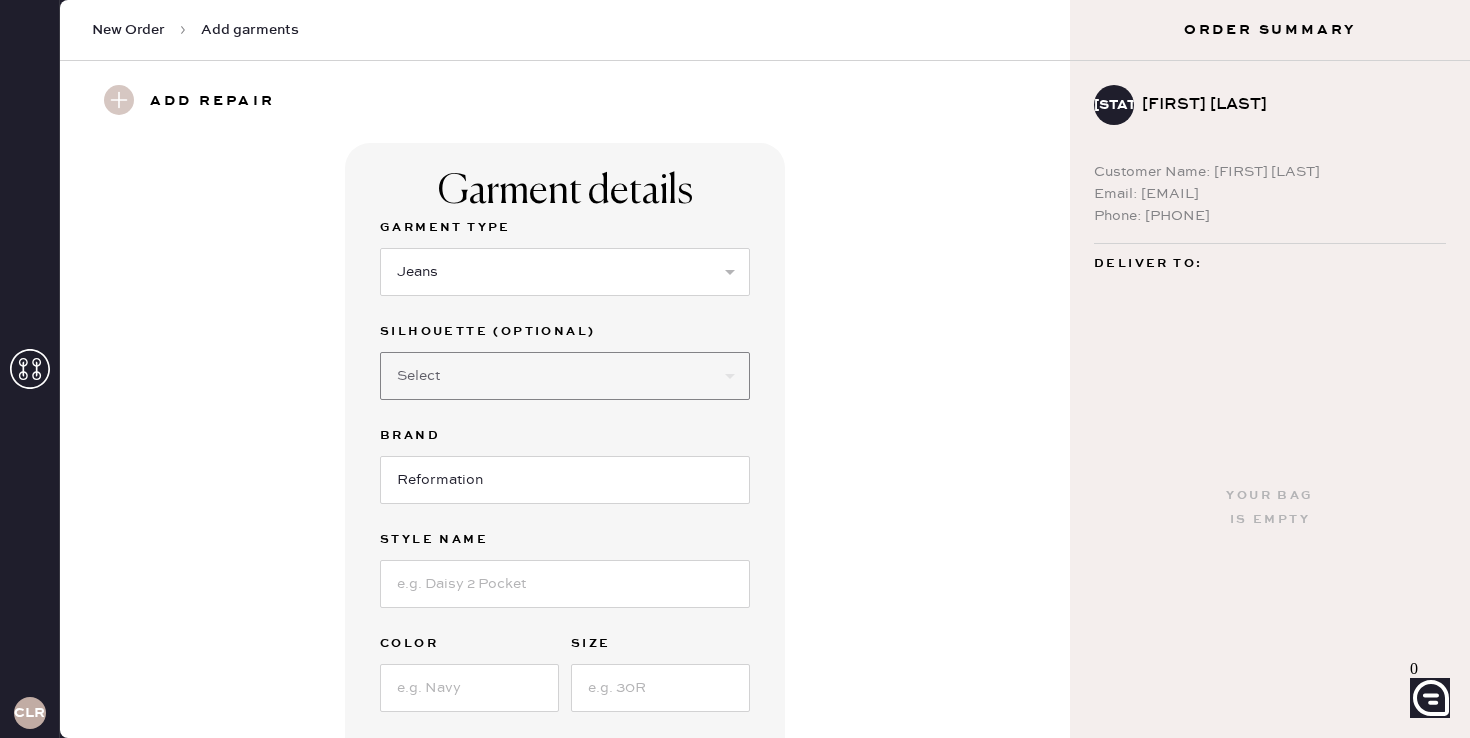 click on "Select Other" at bounding box center [565, 376] 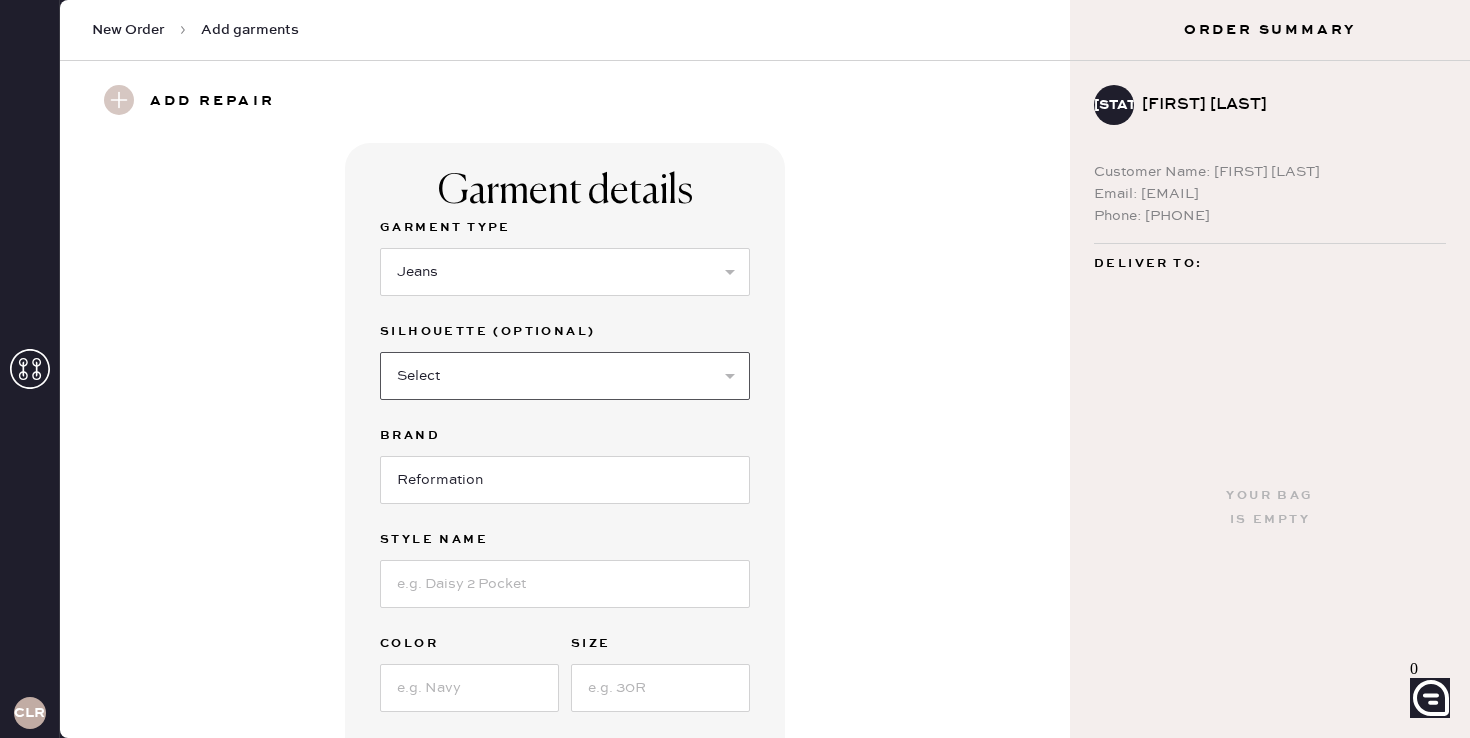 select on "5" 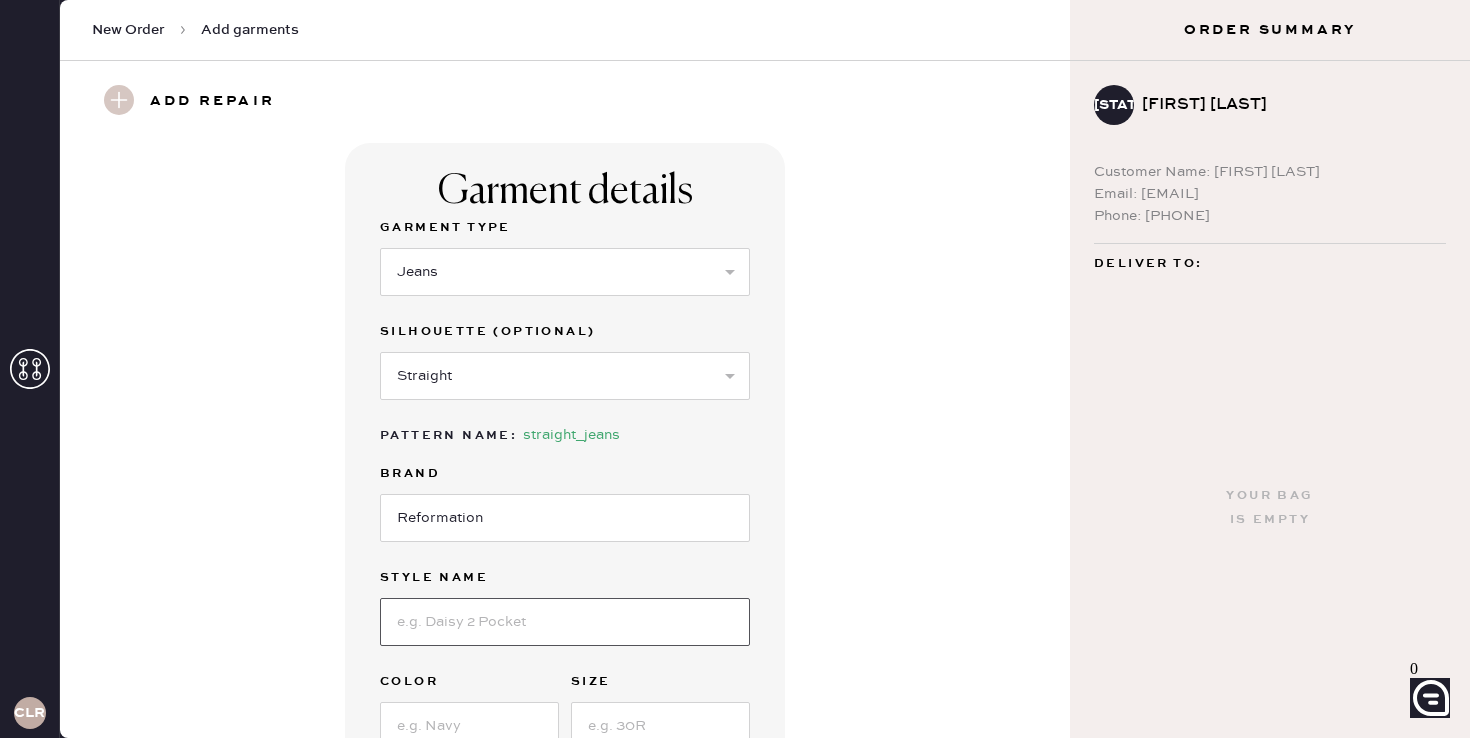 click at bounding box center (565, 622) 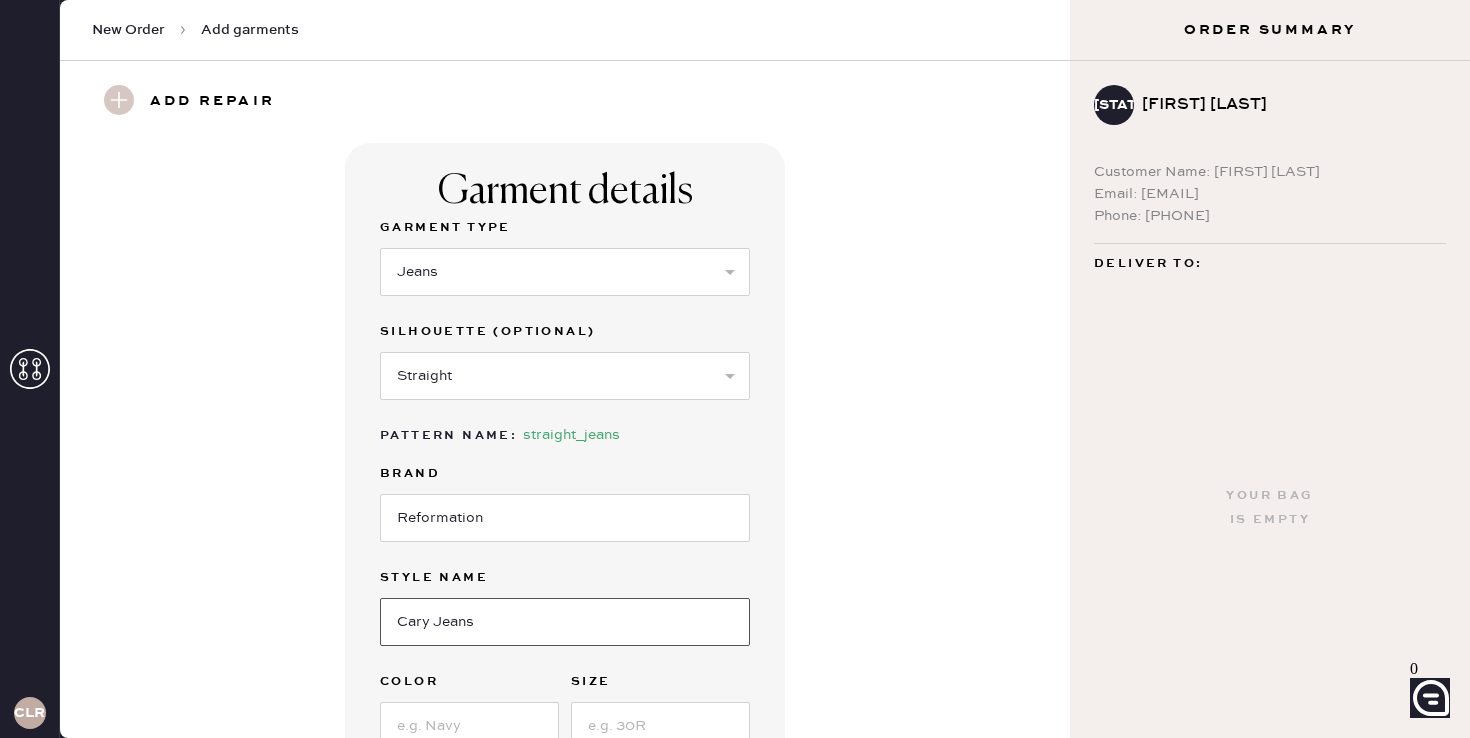 type on "Cary Jeans" 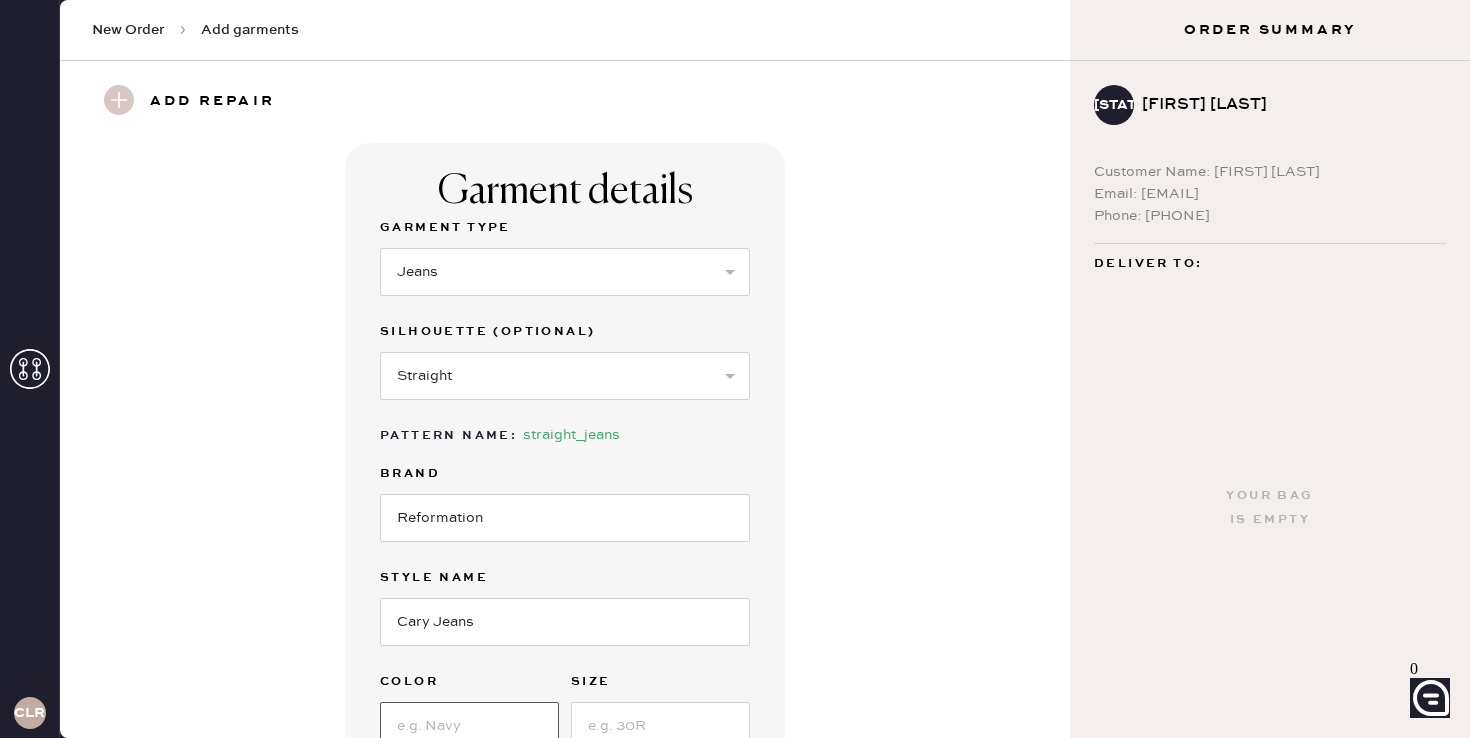 click at bounding box center [469, 726] 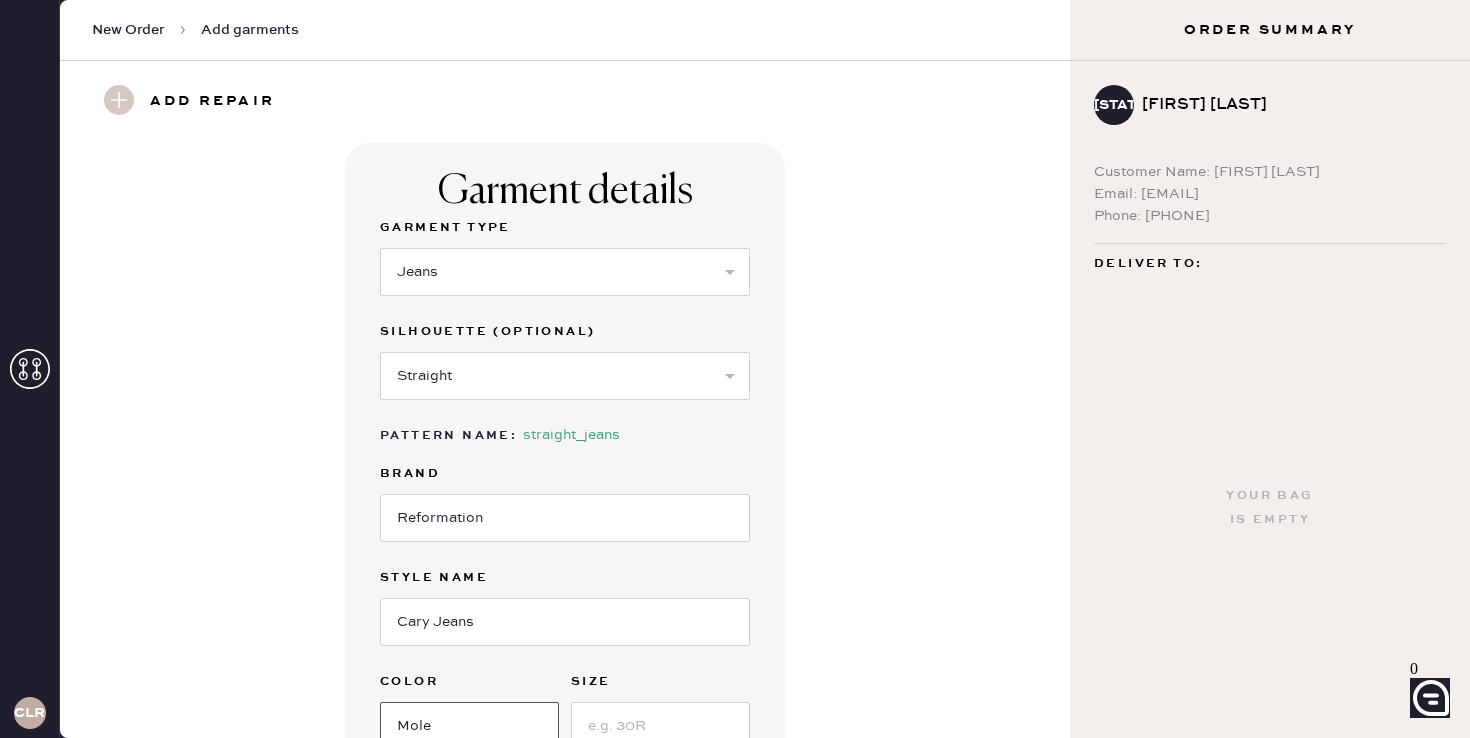 scroll, scrollTop: 242, scrollLeft: 0, axis: vertical 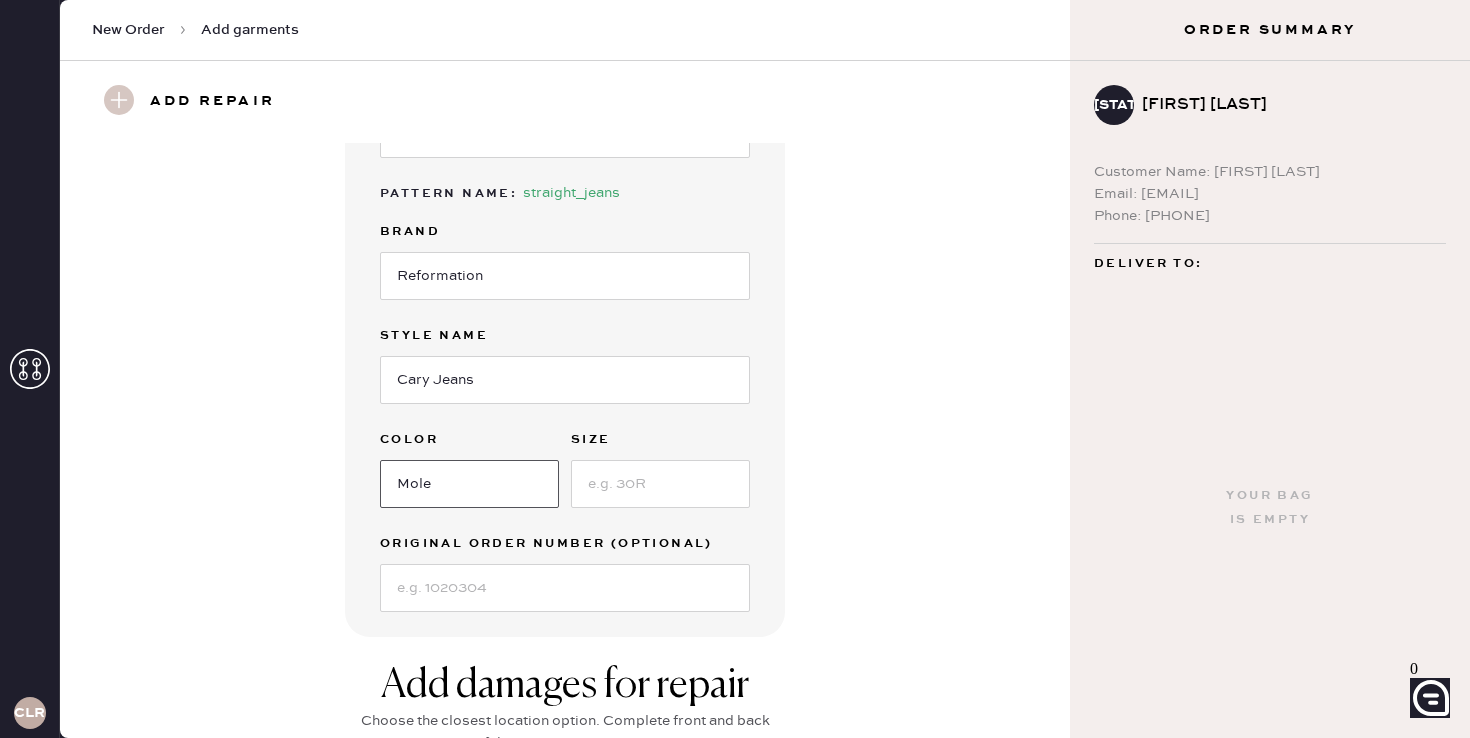 type on "Mole" 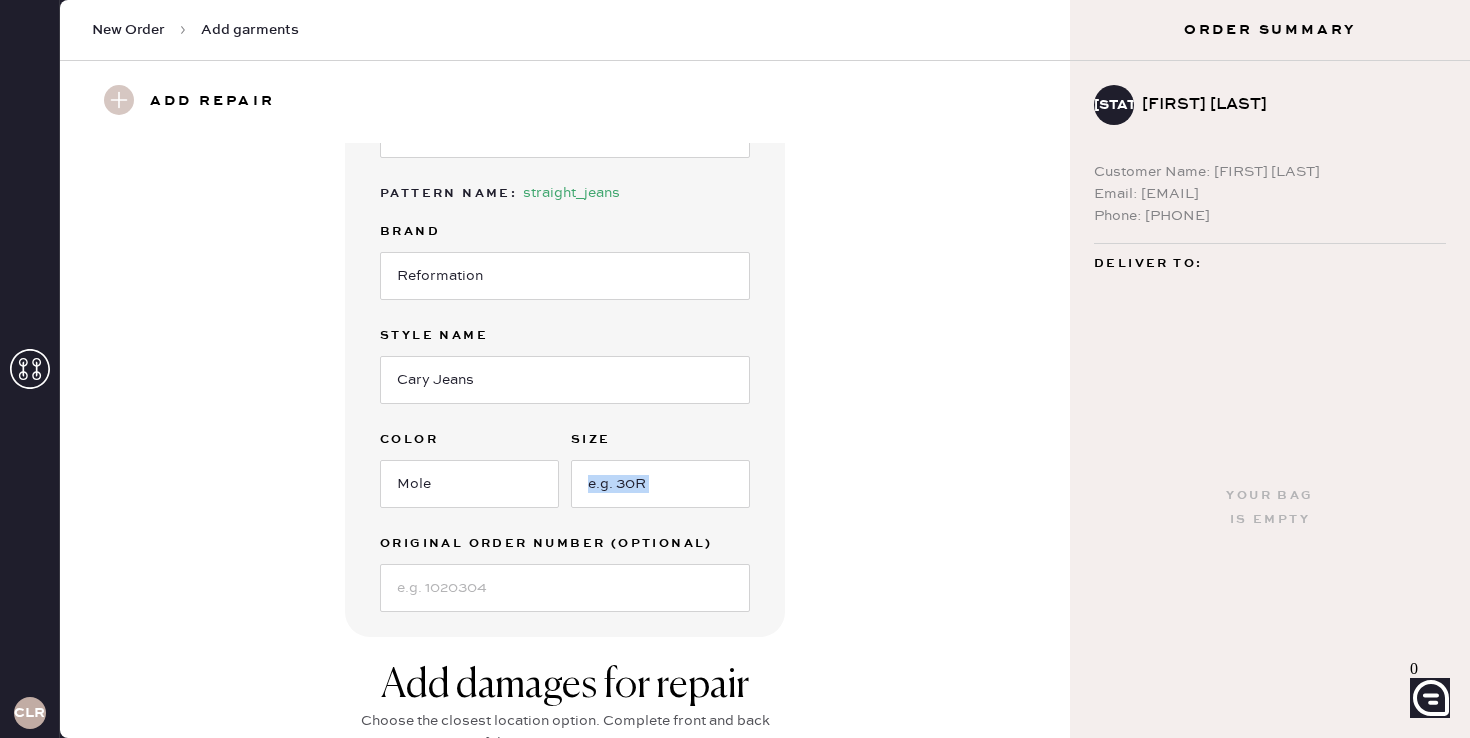 click on "Garment Type Select Basic Skirt Jeans Leggings Pants Shorts Basic Sleeved Dress Basic Sleeveless Dress Basic Strap Dress Strap Jumpsuit Button Down Top Sleeved Top Sleeveless Top Silhouette (optional) Select Shorts Cropped Flare Boot Cut Straight Skinny Other Pattern Name : straight_jeans Brand Reformation Style name Cary Jeans Color Mole Size Original Order Number (Optional)" at bounding box center (565, 293) 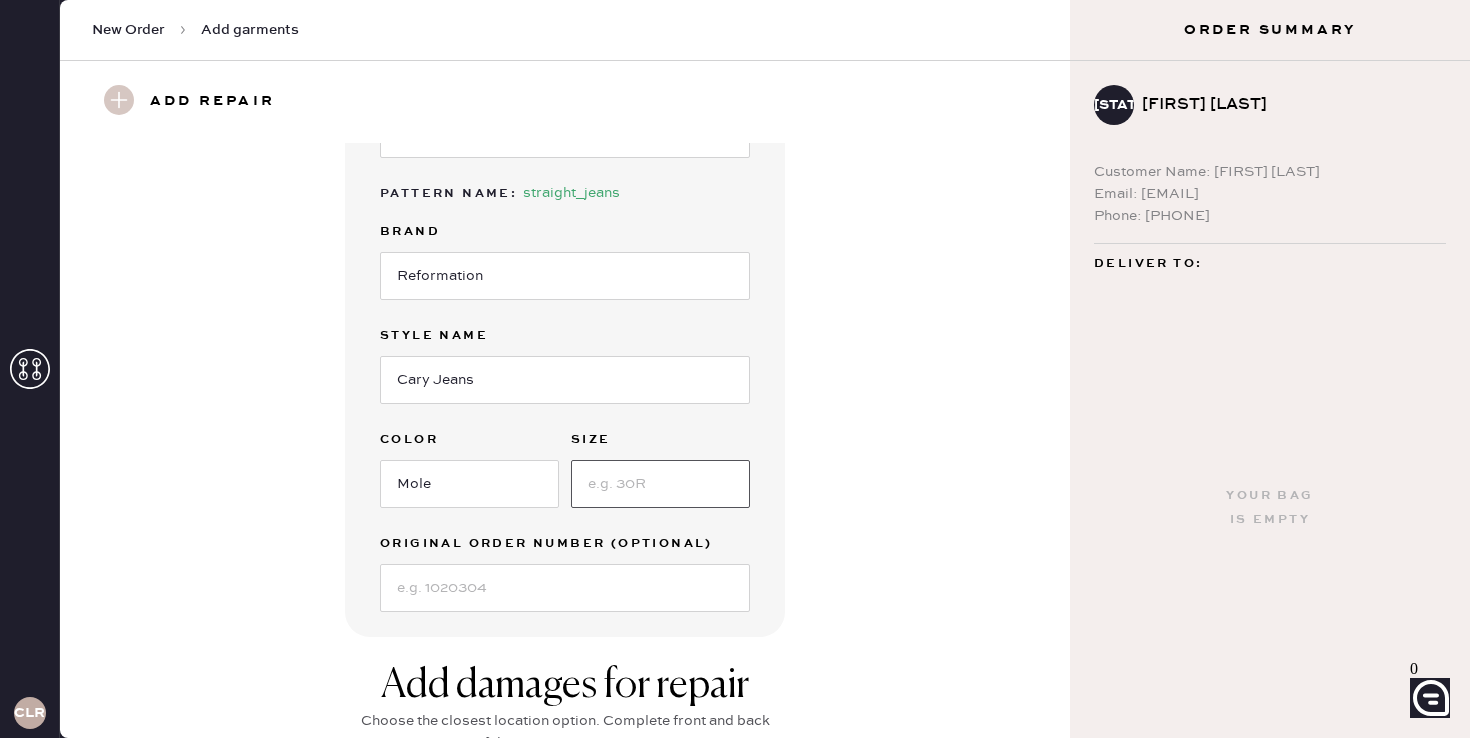click at bounding box center [660, 484] 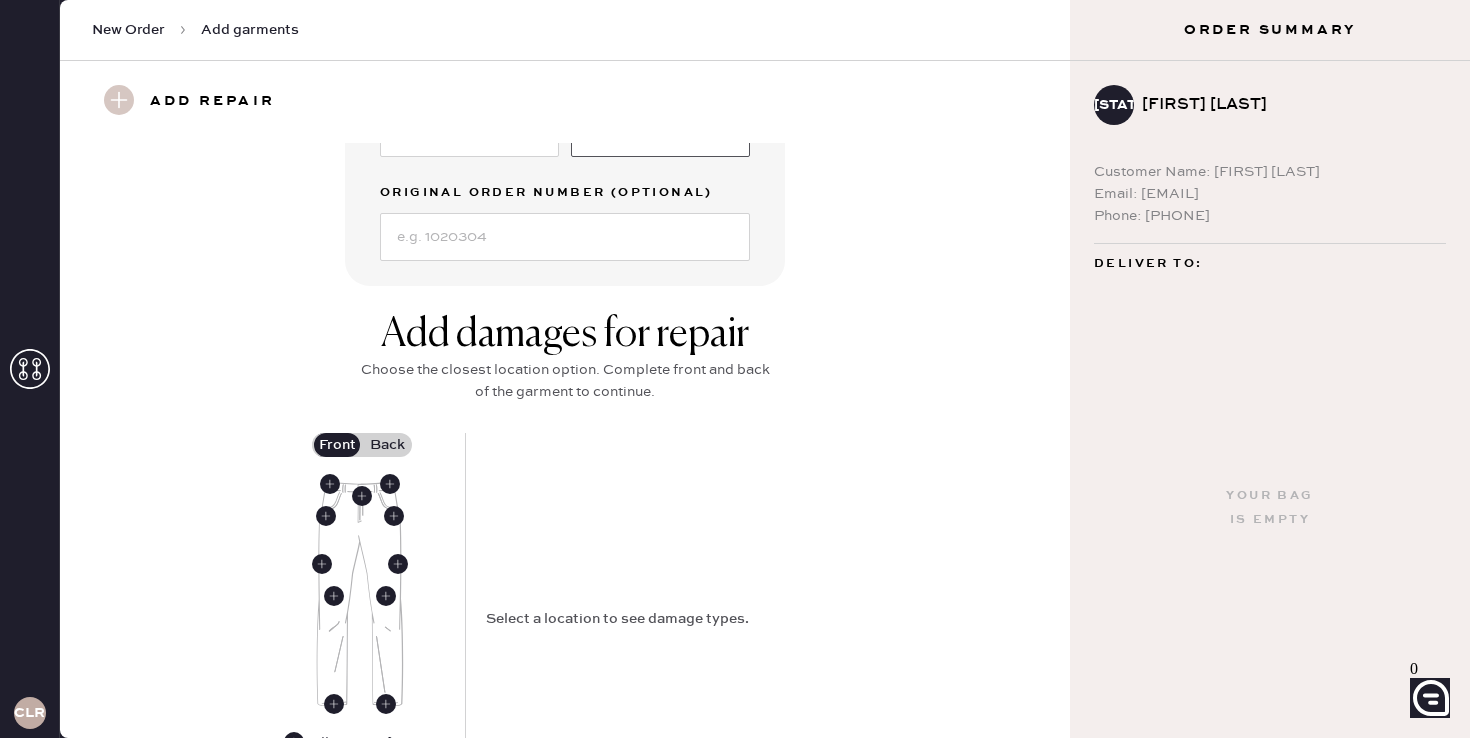 scroll, scrollTop: 661, scrollLeft: 0, axis: vertical 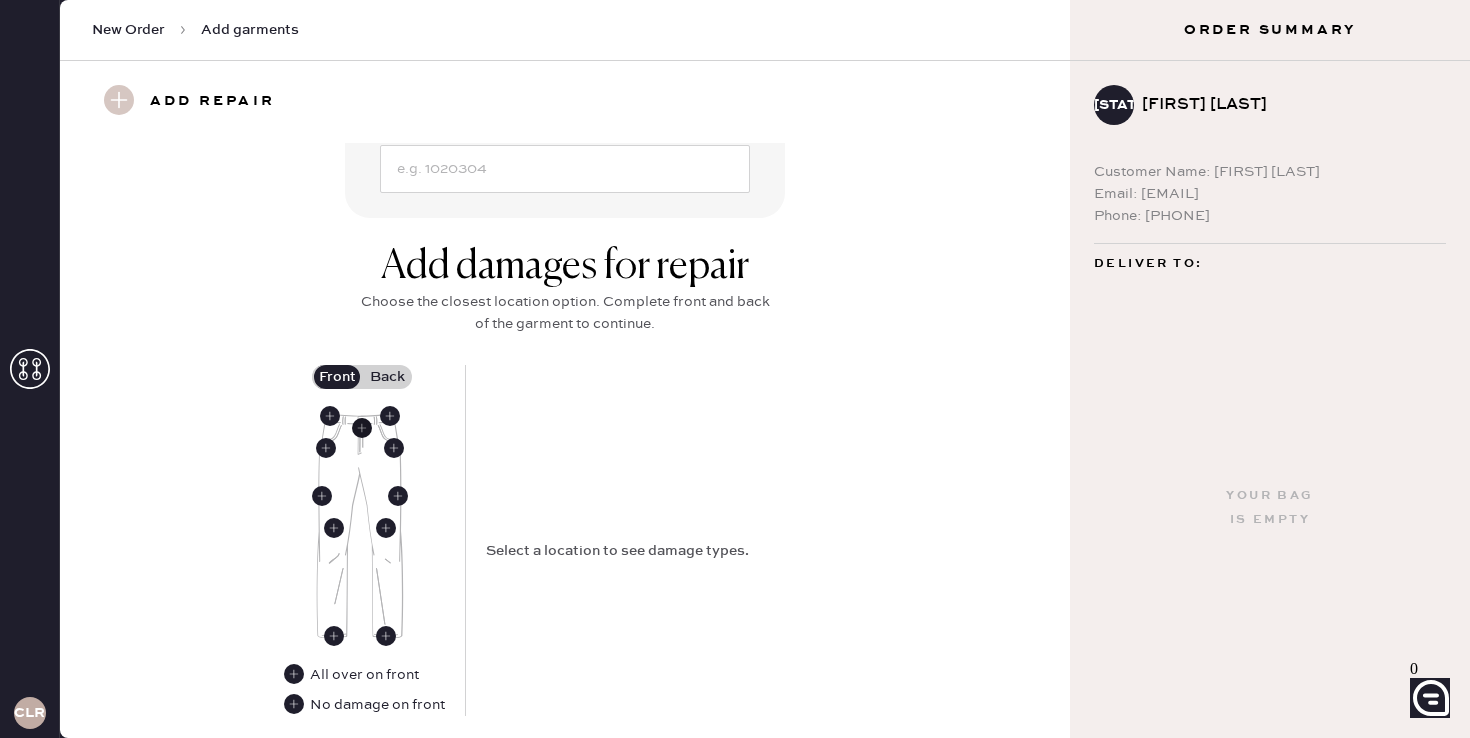 type on "26" 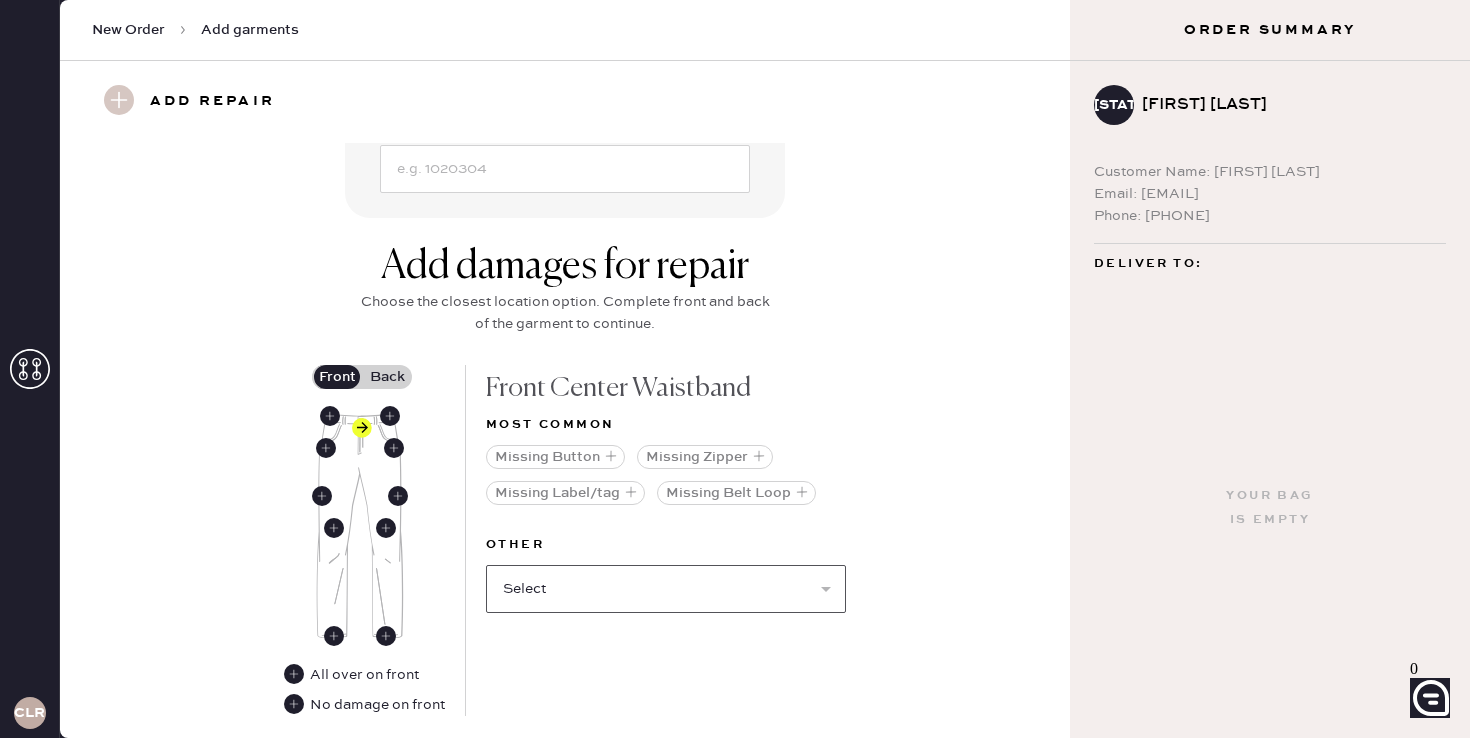 click on "Select Broken / Ripped Hem Broken Beads Broken Belt Loop Broken Button Broken Elastic Broken Hook & Eye Broken Label/tag Broken Snap Broken Strap Broken Zipper Hole Lint/hair Missing Beads Missing Elastic Missing Hook & Eye Missing Snap Missing Strap Odor Pilled Pull / Snag Seam Rip Stained Stretched Elastic Wrinkled" at bounding box center [666, 589] 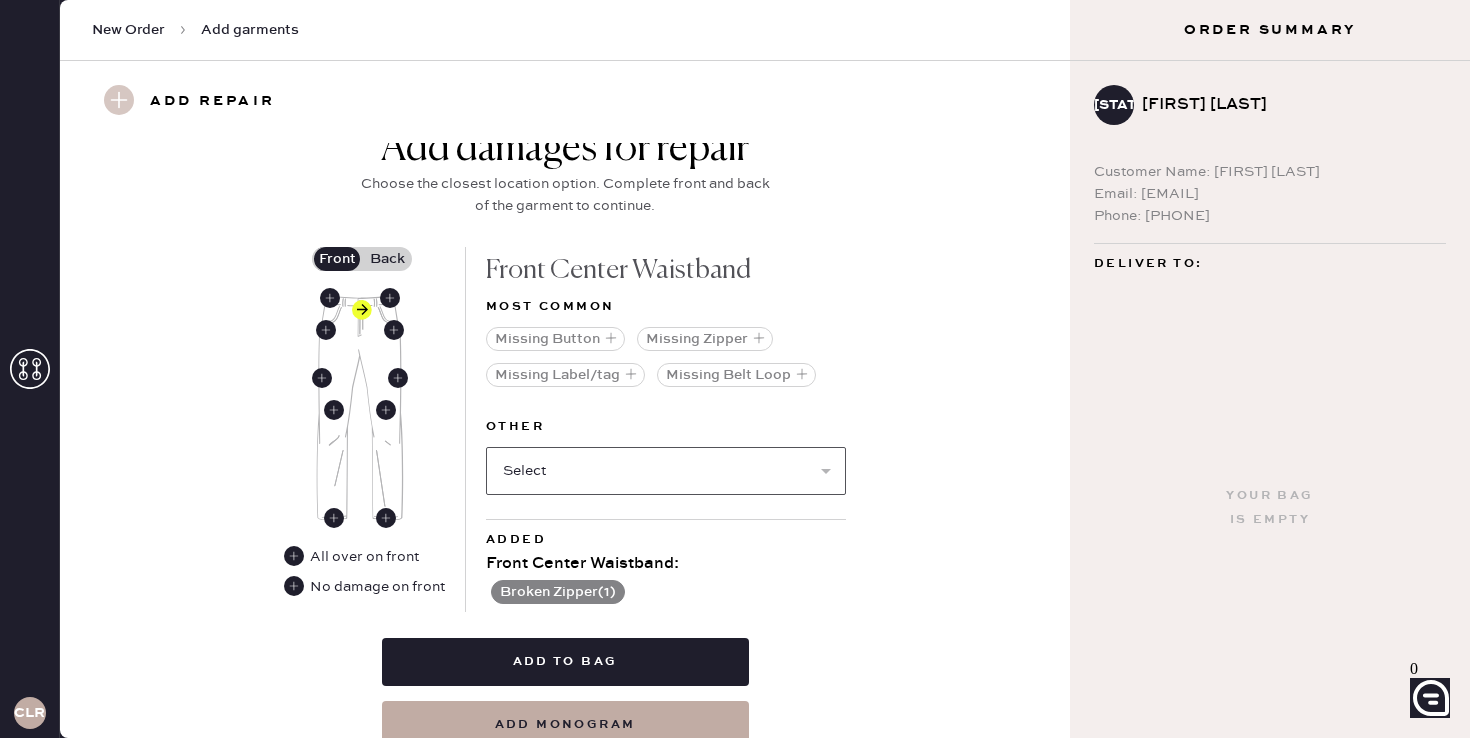 scroll, scrollTop: 825, scrollLeft: 0, axis: vertical 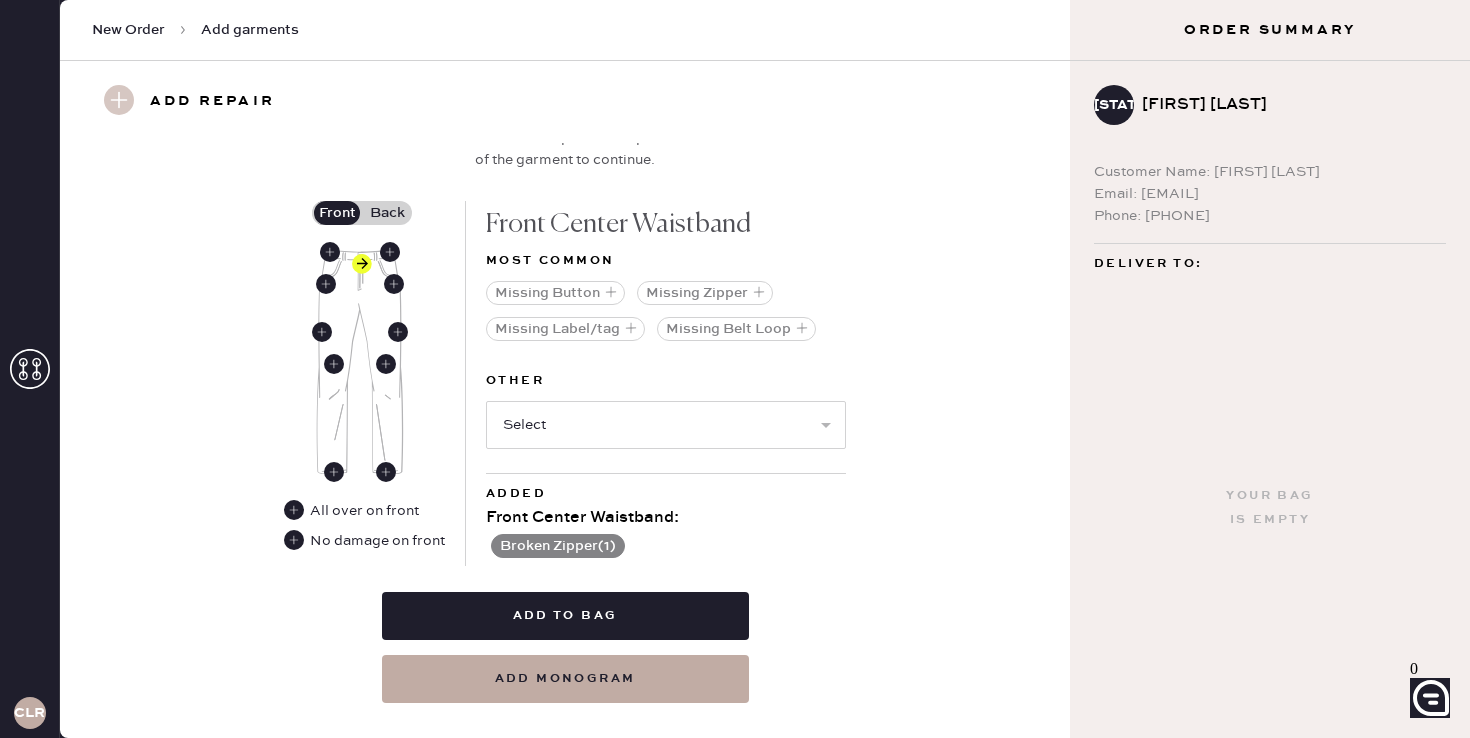 click on "Back" at bounding box center (387, 213) 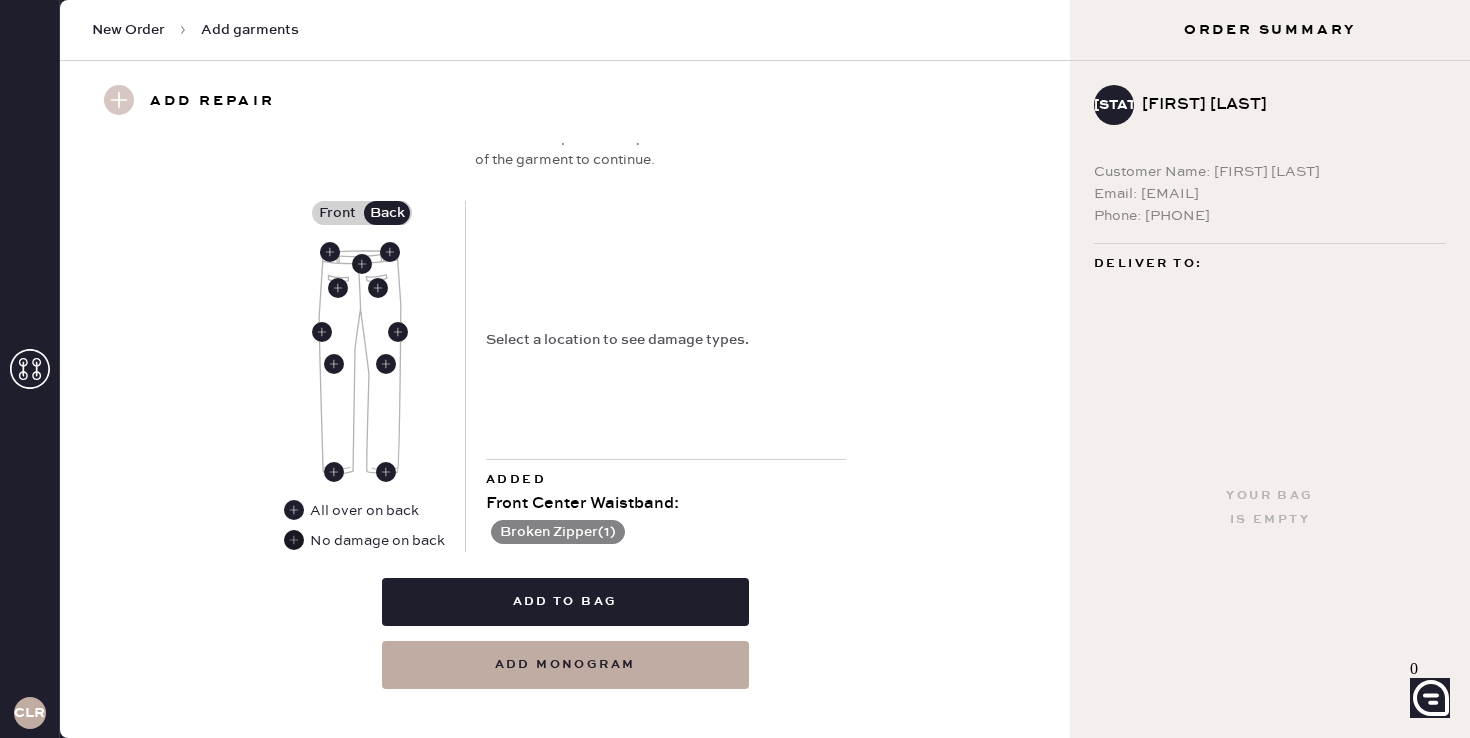click at bounding box center (294, 540) 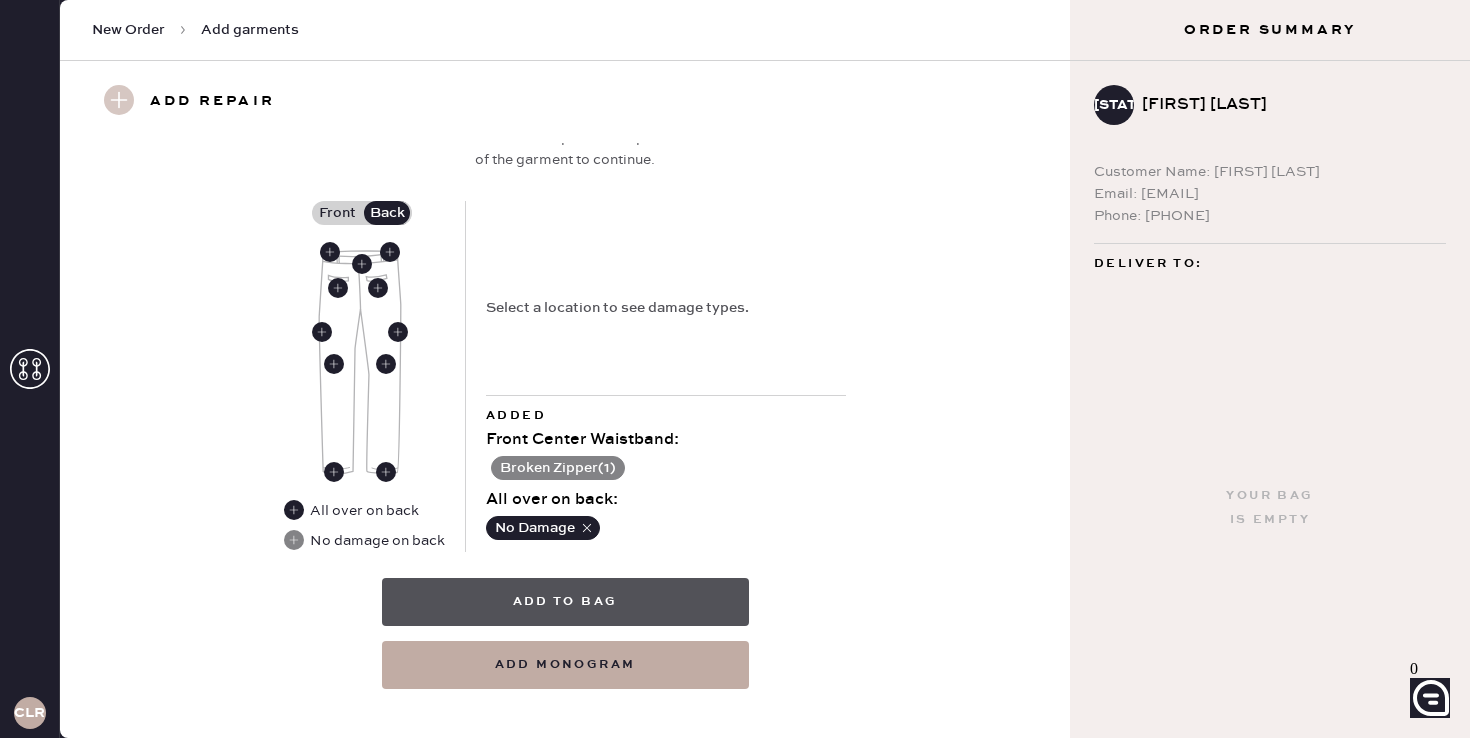click on "Add to bag" at bounding box center (565, 602) 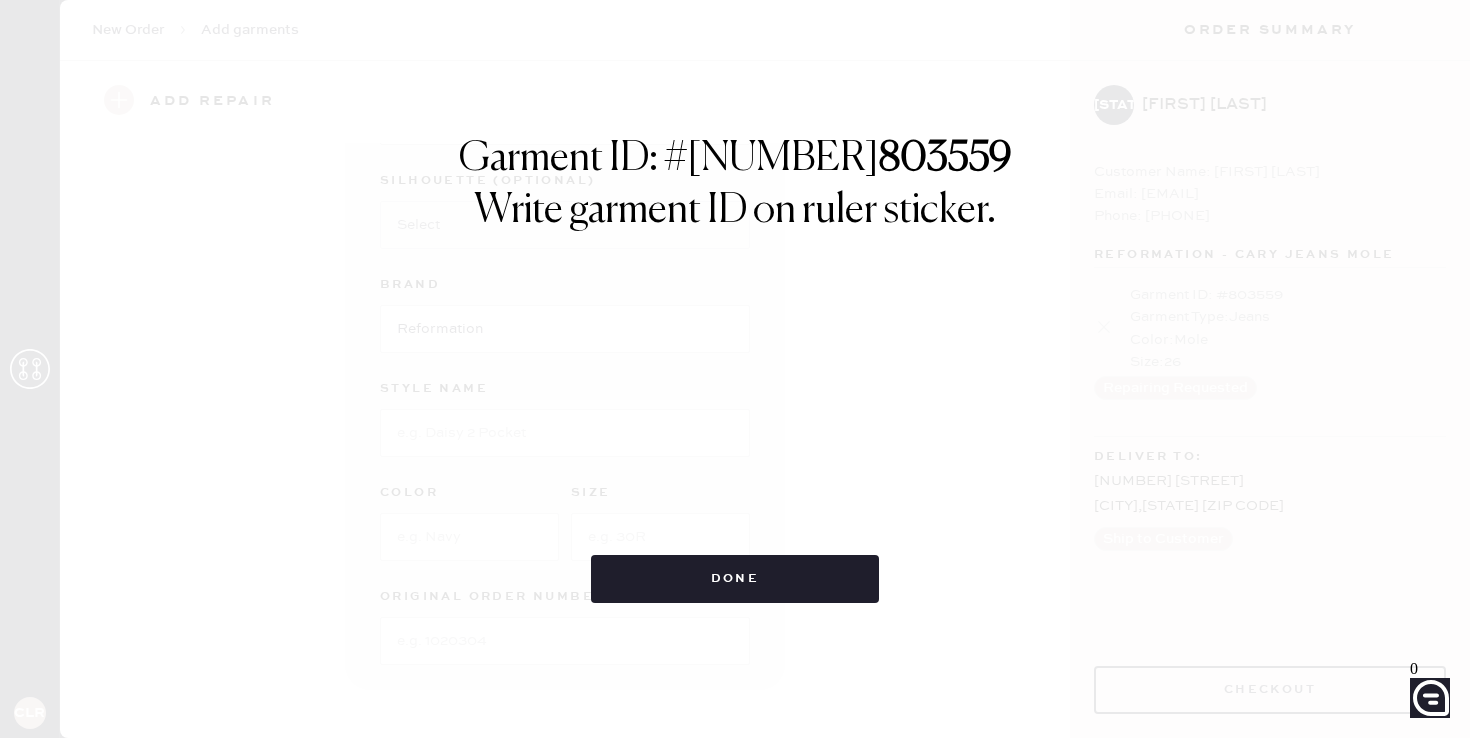 scroll, scrollTop: 150, scrollLeft: 0, axis: vertical 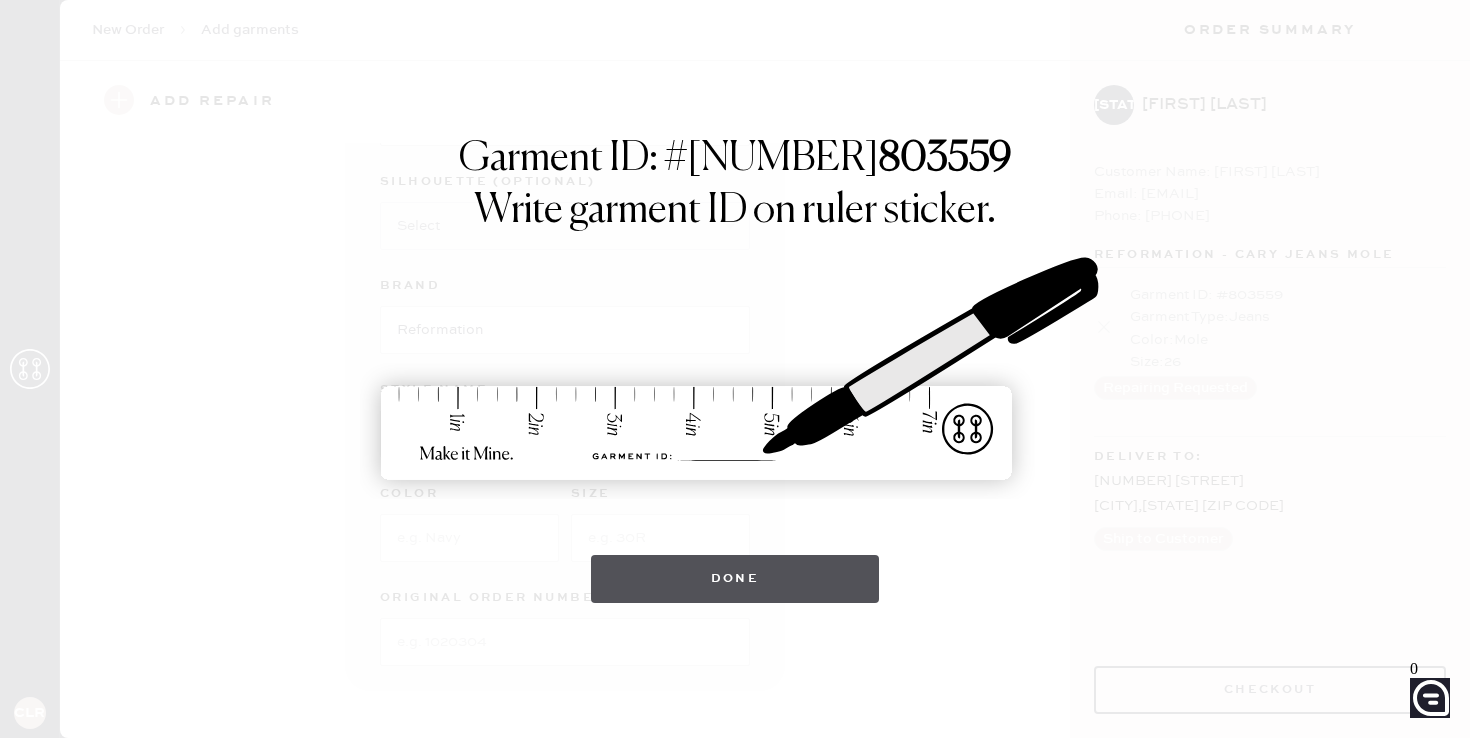 click on "Done" at bounding box center (735, 569) 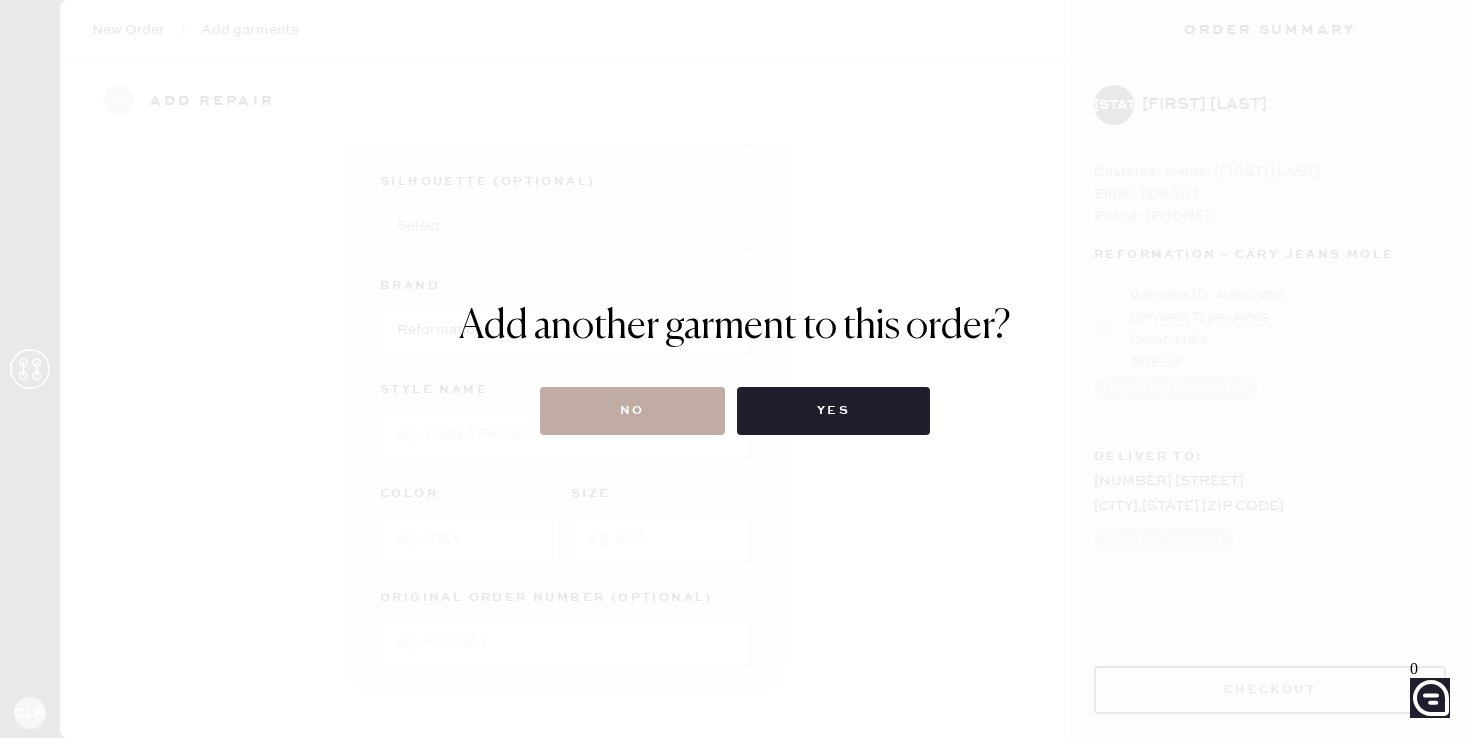 click on "No" at bounding box center [632, 411] 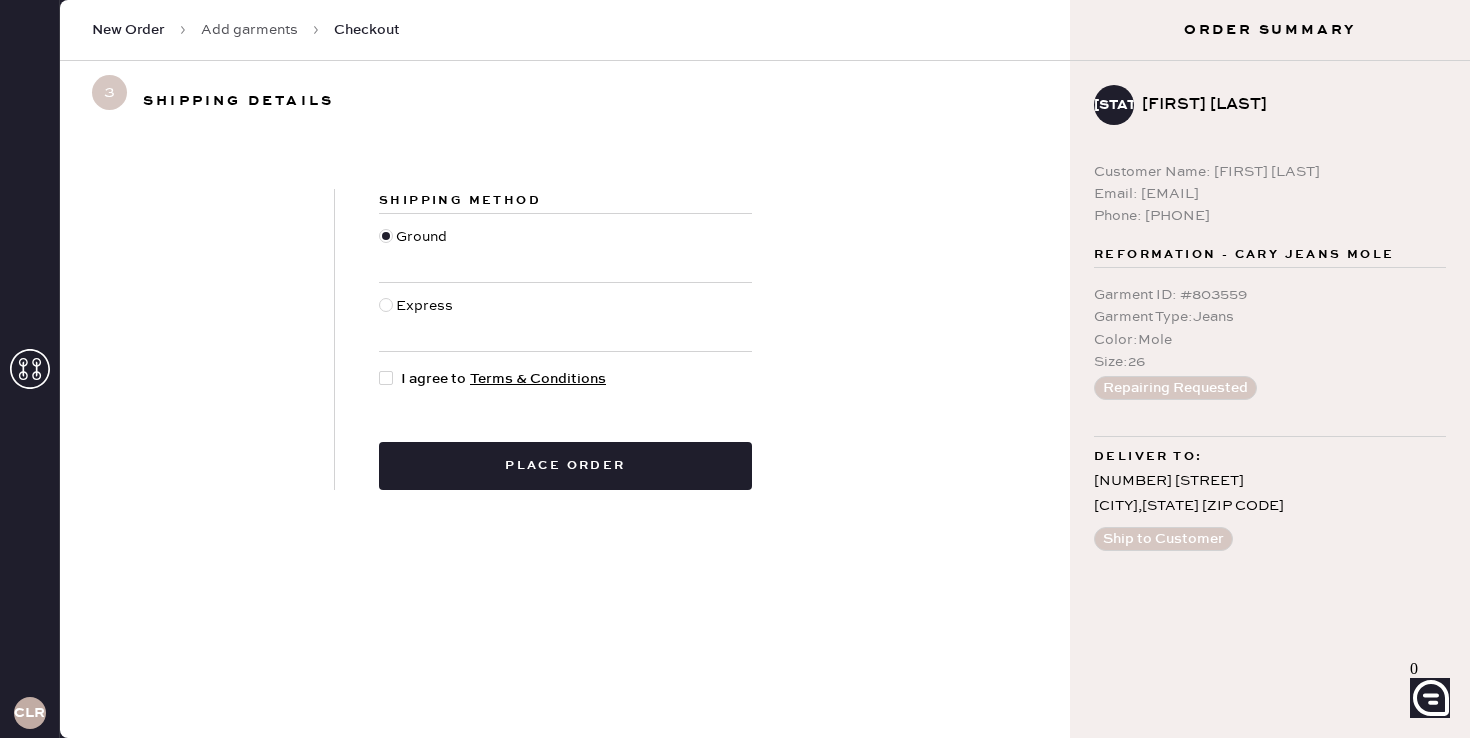 click on "I agree to Terms & Conditions" at bounding box center [503, 379] 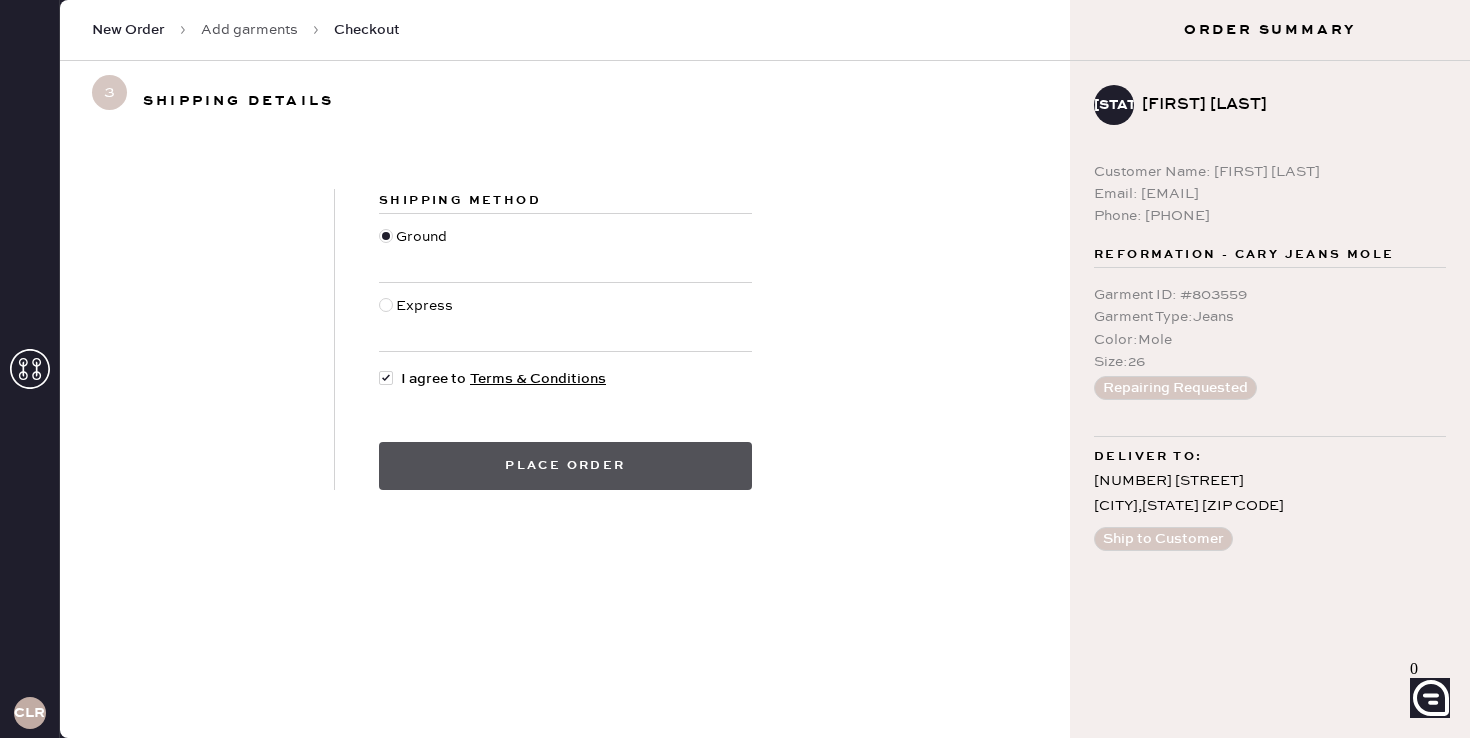 click on "Place order" at bounding box center [565, 466] 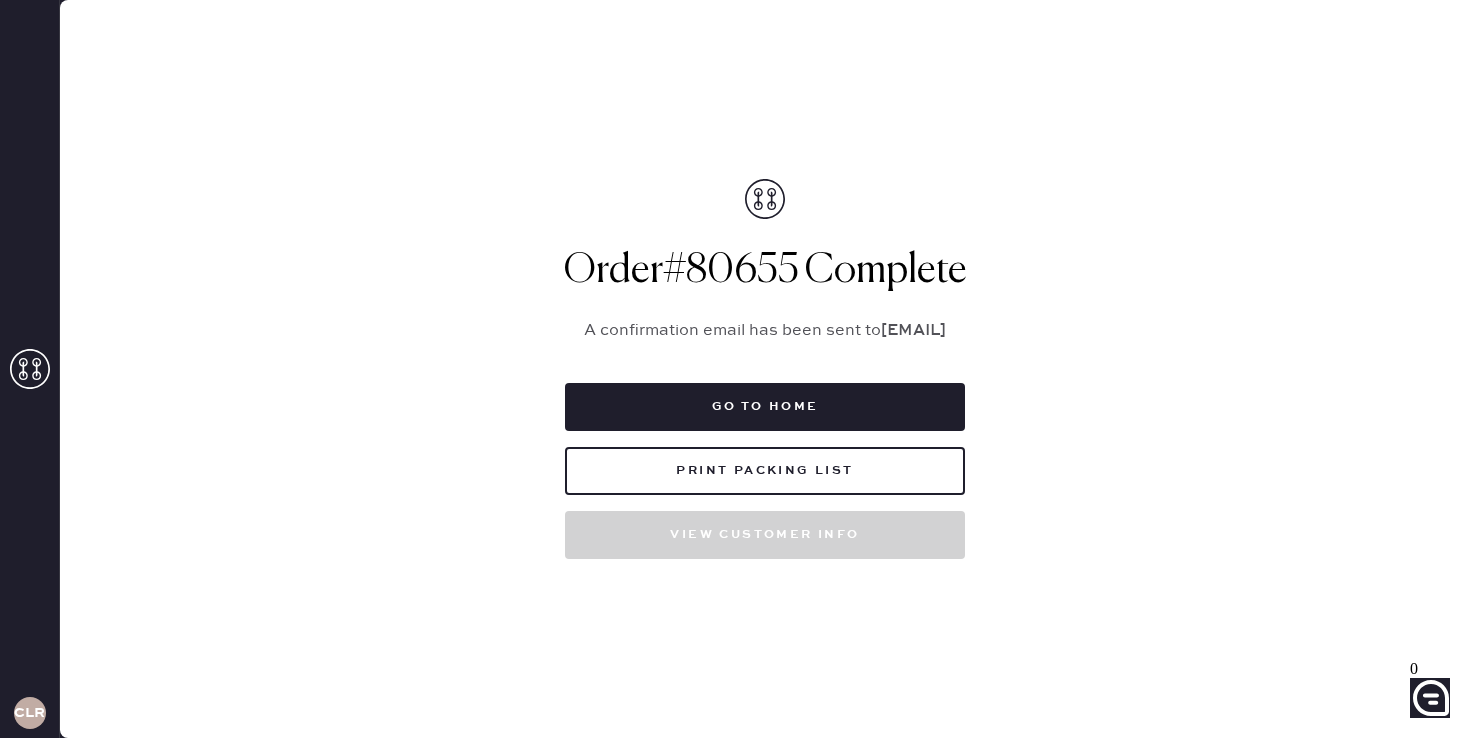 drag, startPoint x: 203, startPoint y: 249, endPoint x: 169, endPoint y: 285, distance: 49.517673 